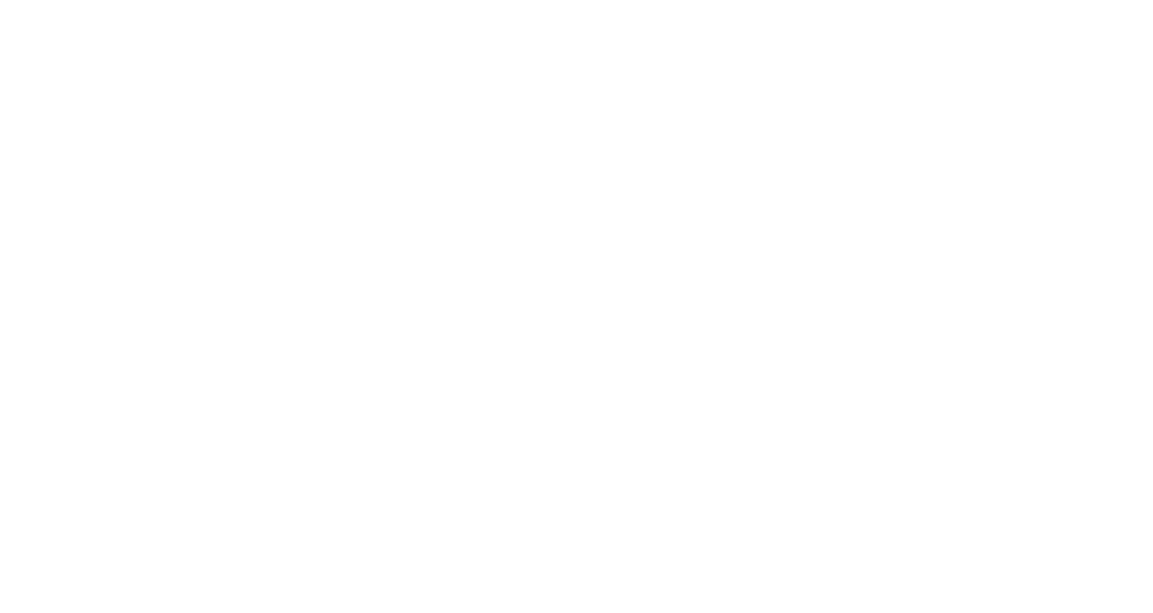 scroll, scrollTop: 0, scrollLeft: 0, axis: both 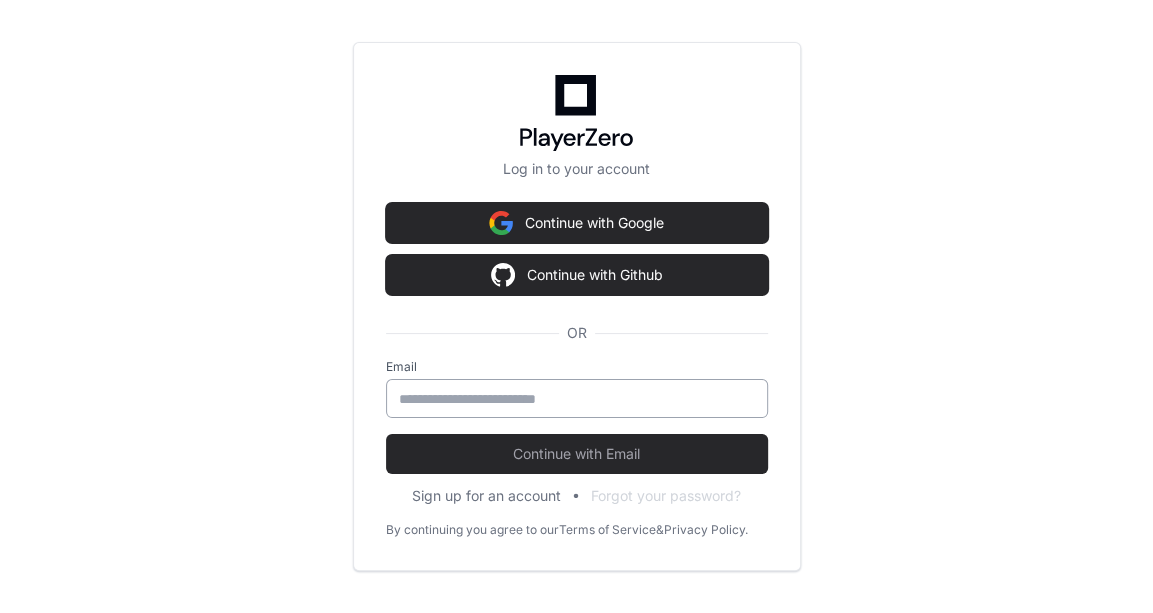 click at bounding box center [577, 398] 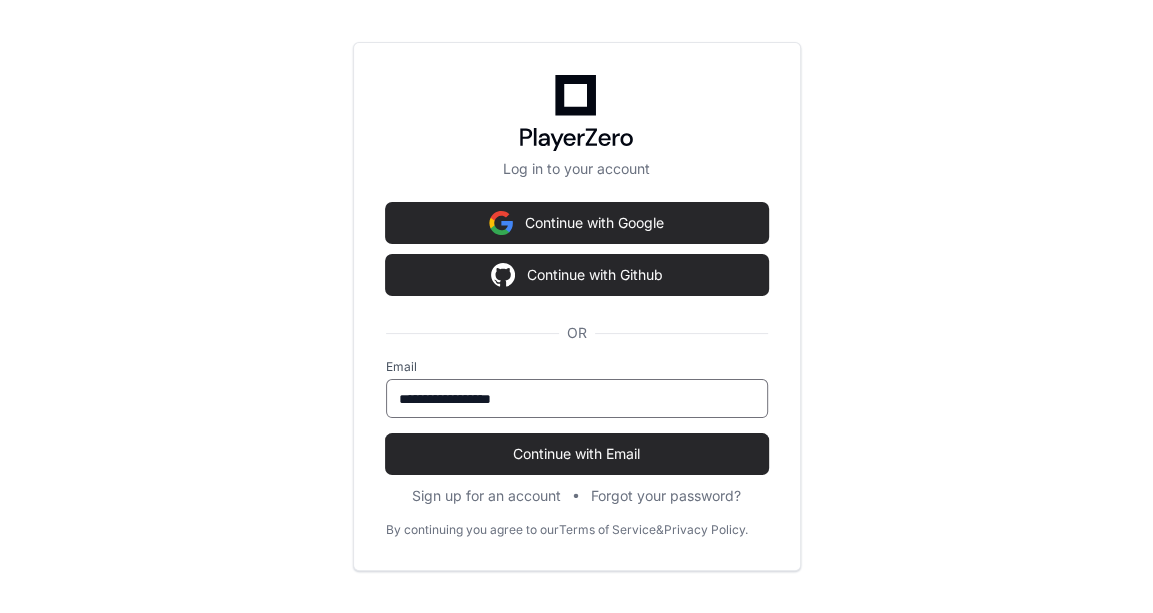 type on "**********" 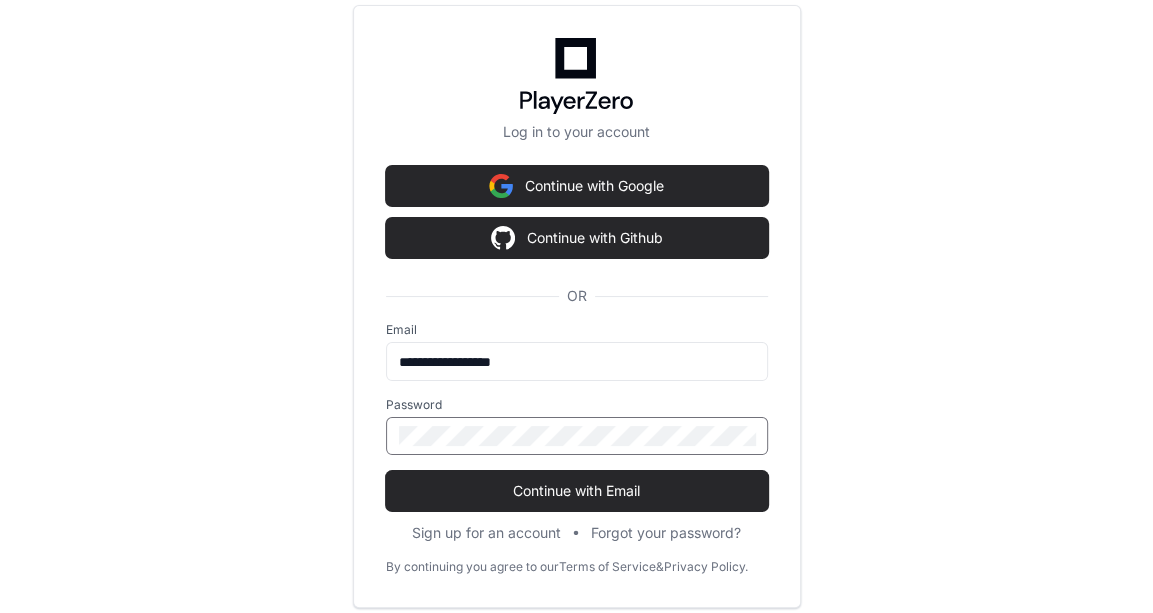 click on "Continue with Email" at bounding box center (577, 491) 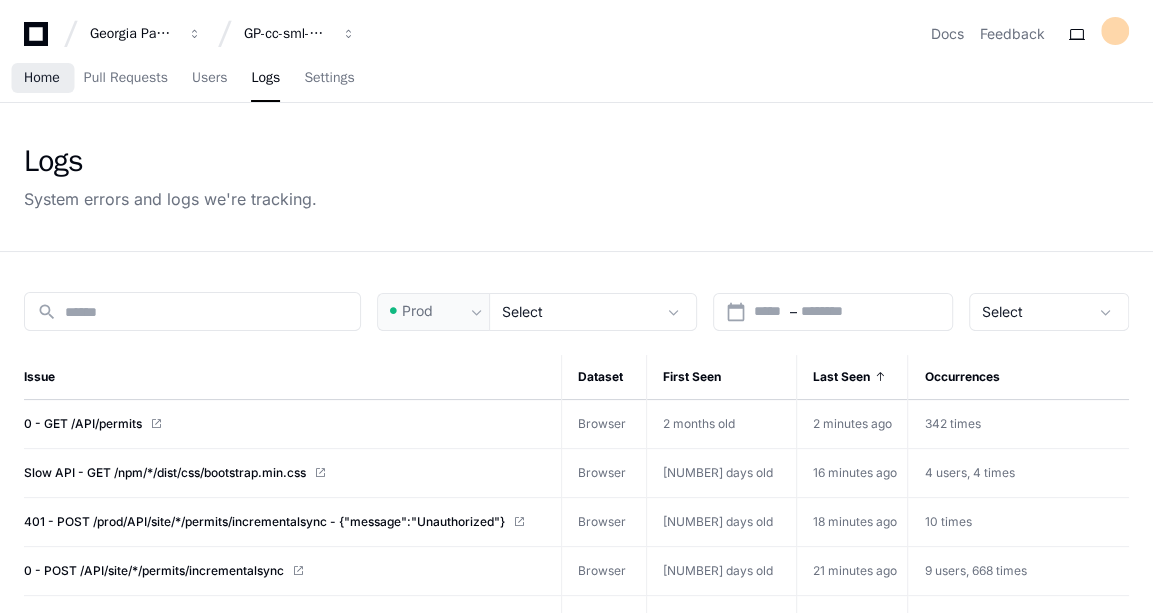 click on "Home" at bounding box center (42, 79) 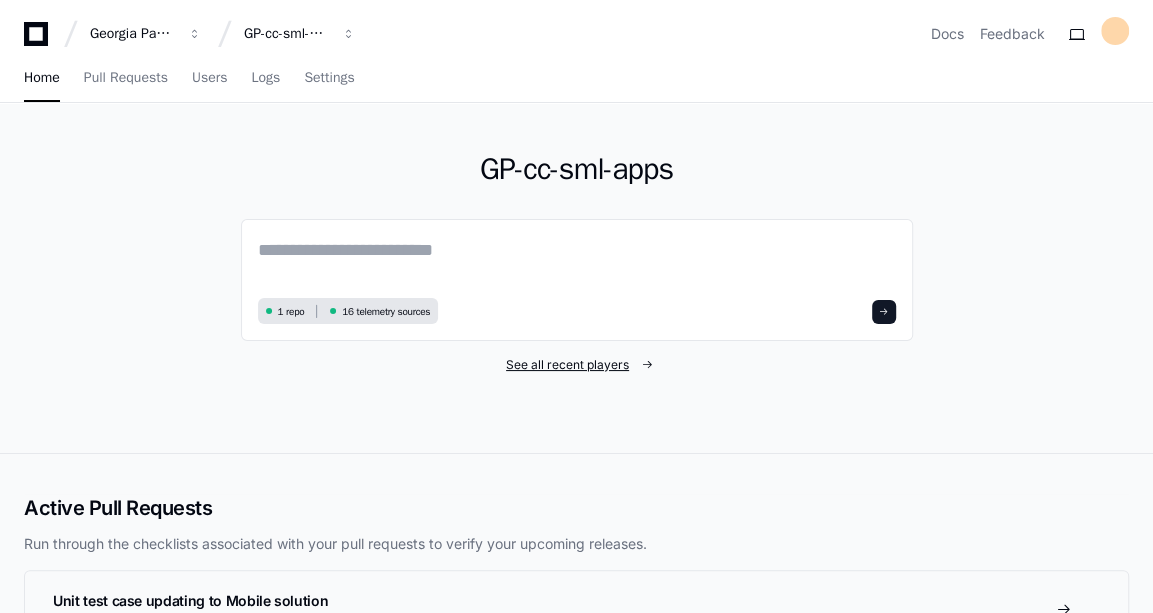 click on "See all recent players" 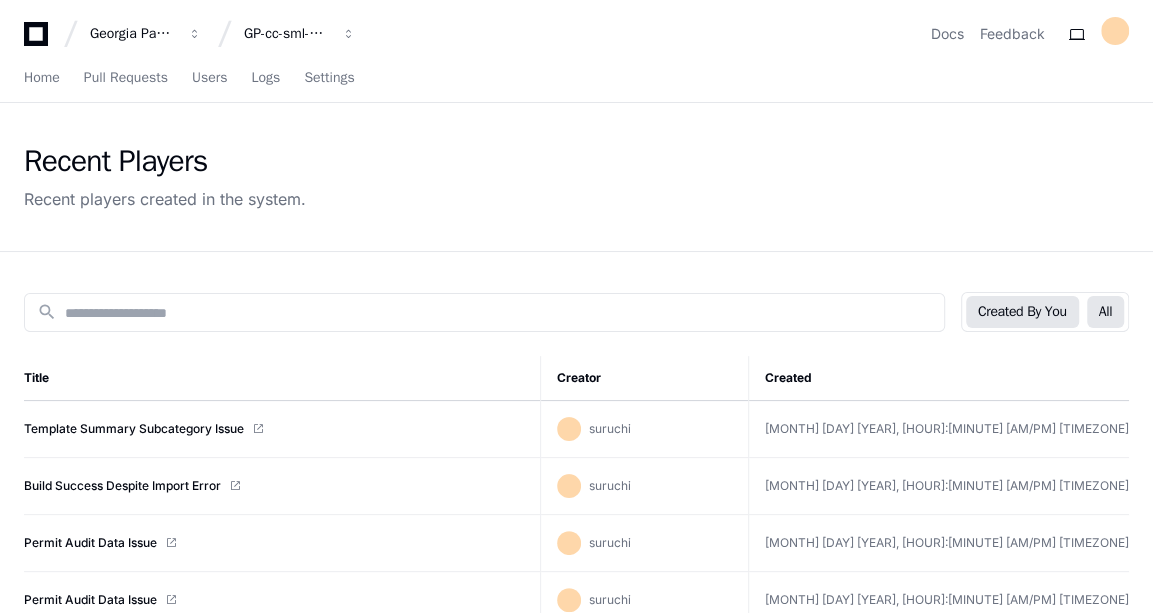 click on "All" 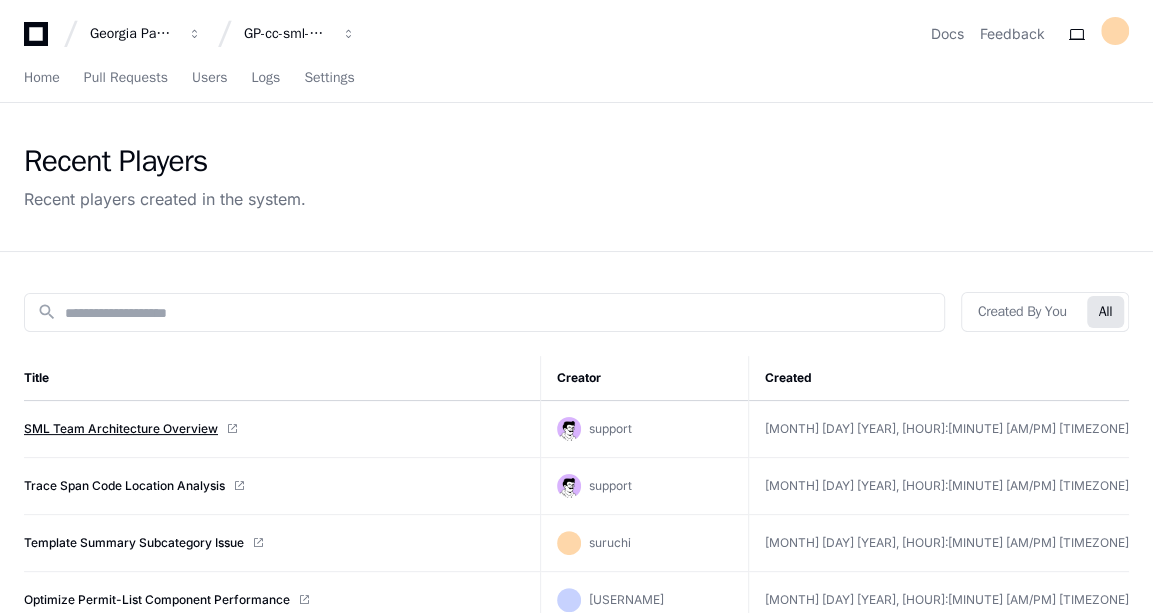 click on "SML Team Architecture Overview" 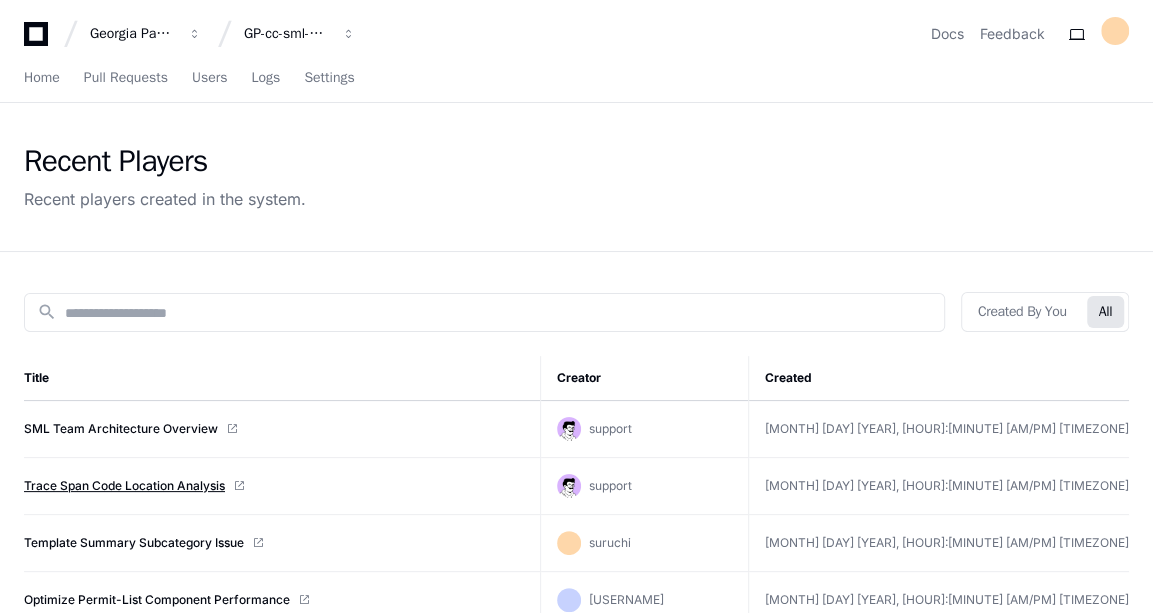 click on "Trace Span Code Location Analysis" 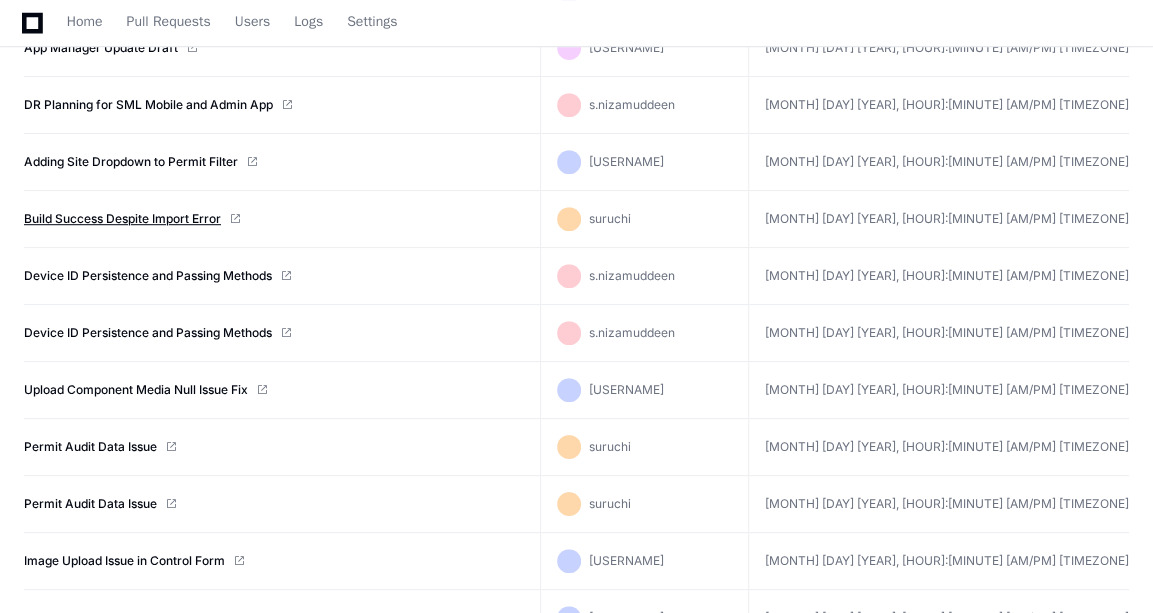 scroll, scrollTop: 610, scrollLeft: 0, axis: vertical 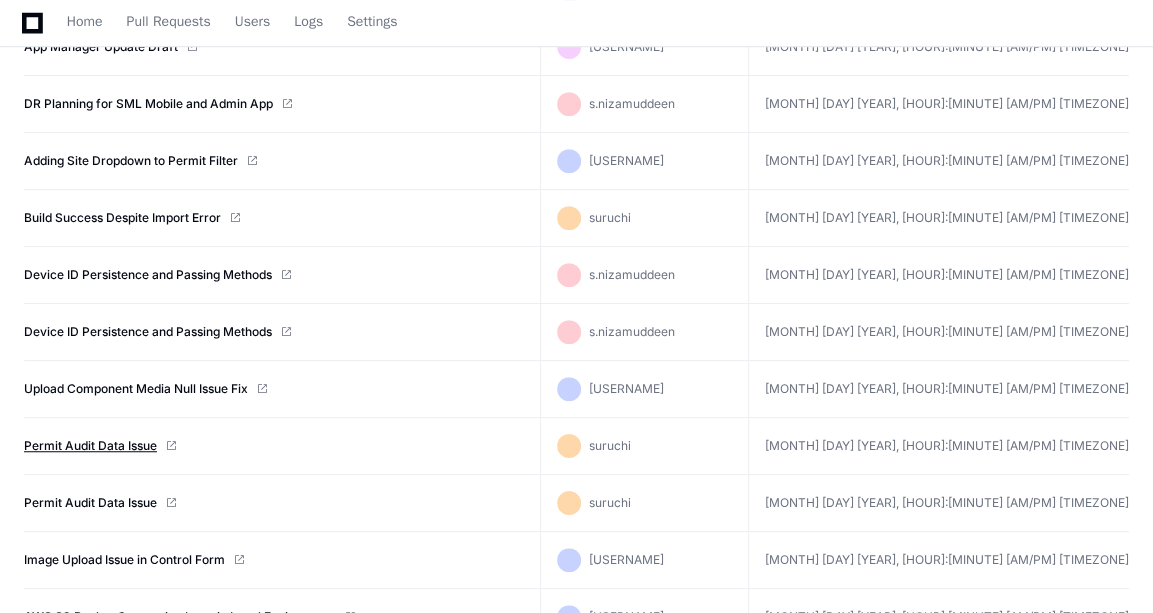click on "Permit Audit Data Issue" 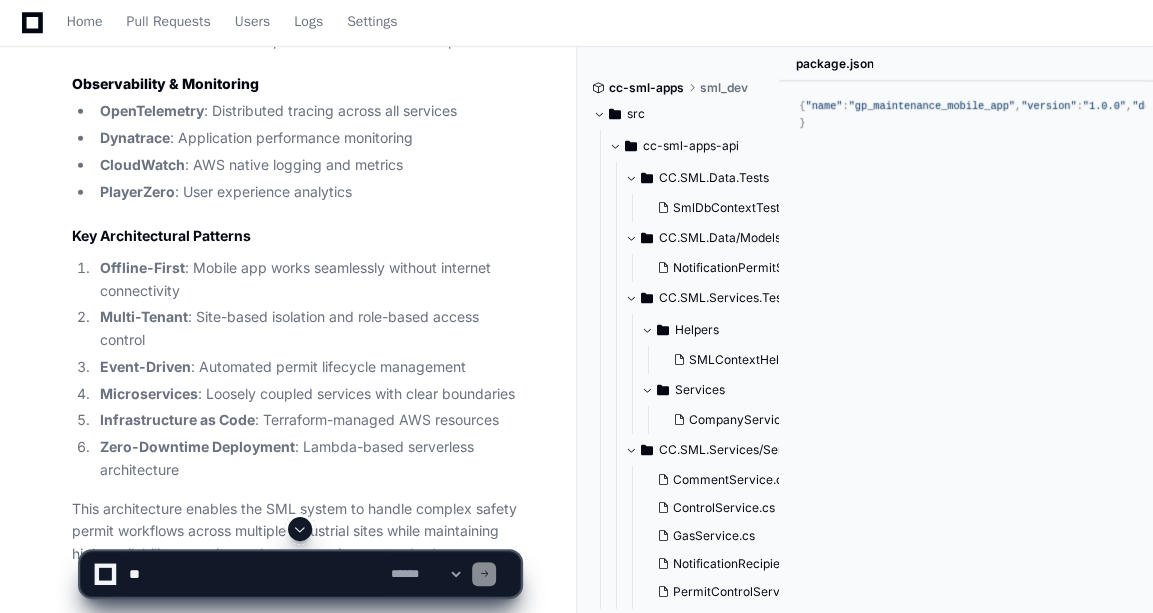 scroll, scrollTop: 3313, scrollLeft: 0, axis: vertical 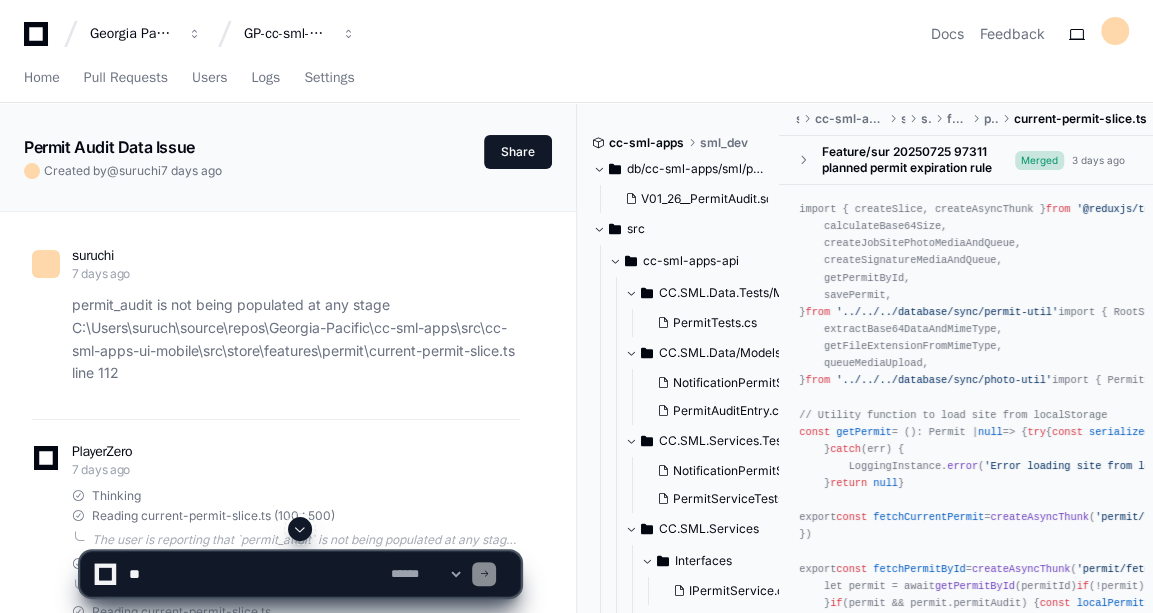 click 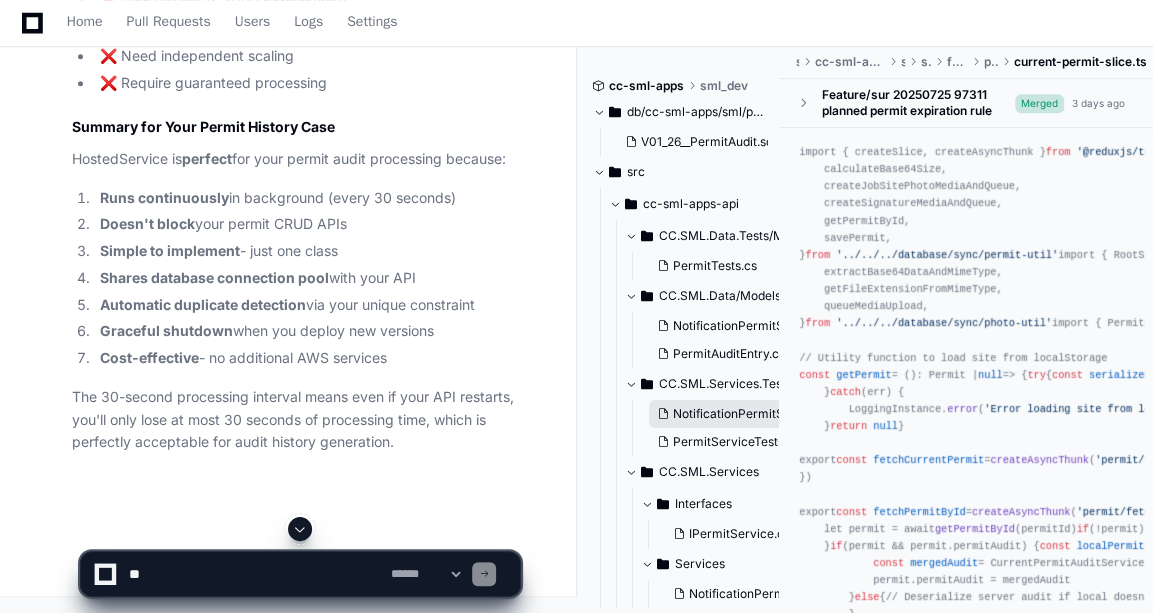 scroll, scrollTop: 80026, scrollLeft: 0, axis: vertical 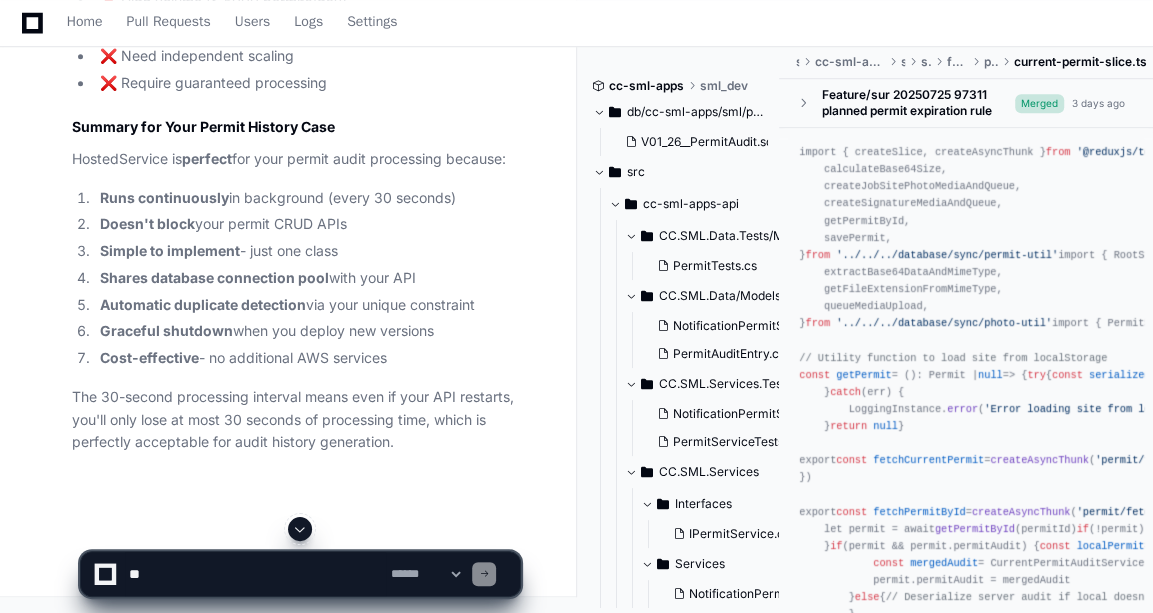 type 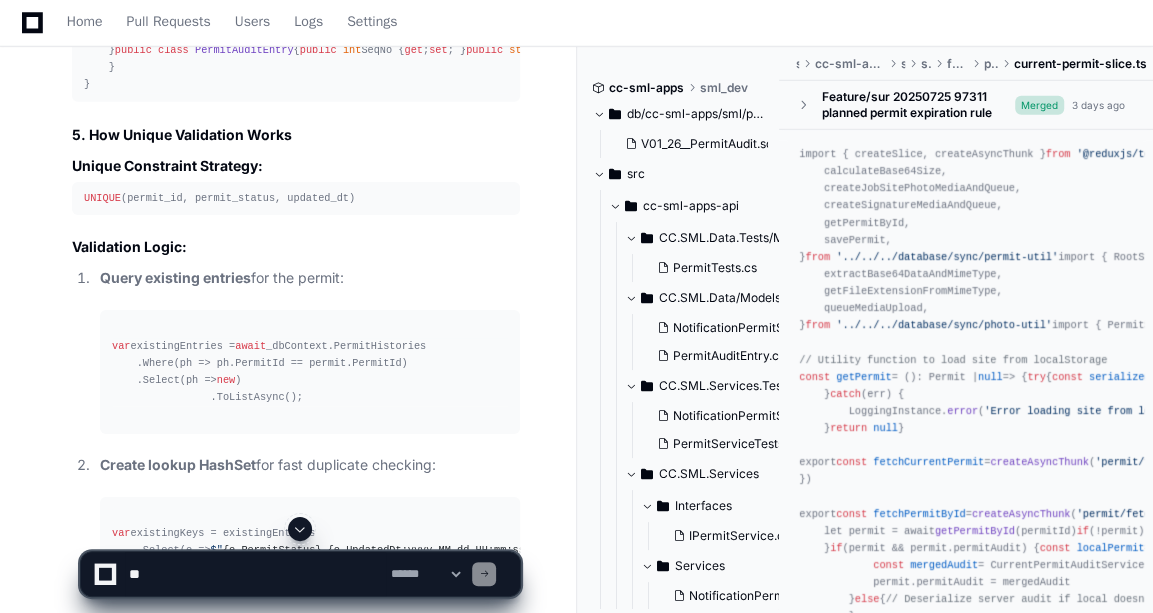 click on "// CC.SML.Services/Interfaces/IPermitHistoryService.cs
using  CC.SML.Data.Models;
namespace   CC.SML.Services.Interfaces
{
public   interface   IPermitHistoryService
{
Task  ProcessPermitAuditAsync ( int  permitId,  string  permitGuid,  string  permitAudit ) ;
Task<List<Permit>> GetUnprocessedPermitsAsync( int  batchSize =  50 );
Task  MarkPermitAsProcessedAsync ( int  permitId ) ;
}
}
// CC.SML.Services/Services/PermitHistoryService.cs
using  CC.SML.Data;
using  CC.SML.Data.Models;
using  CC.SML.Services.Interfaces;
using  Microsoft.EntityFrameworkCore;
using  Microsoft.Extensions.Logging;
using  System.Text.Json;
namespace   CC.SML.Services.Services
{
public   class   PermitHistoryService  :  IPermitHistoryService
{
private   readonly  SmlDbContext _dbContext;
private   readonly  ILogger<PermitHistoryService> _logger;
public   PermitHistoryService ( SmlDbContext dbContext, ILogger<PermitHistoryService> logger )" 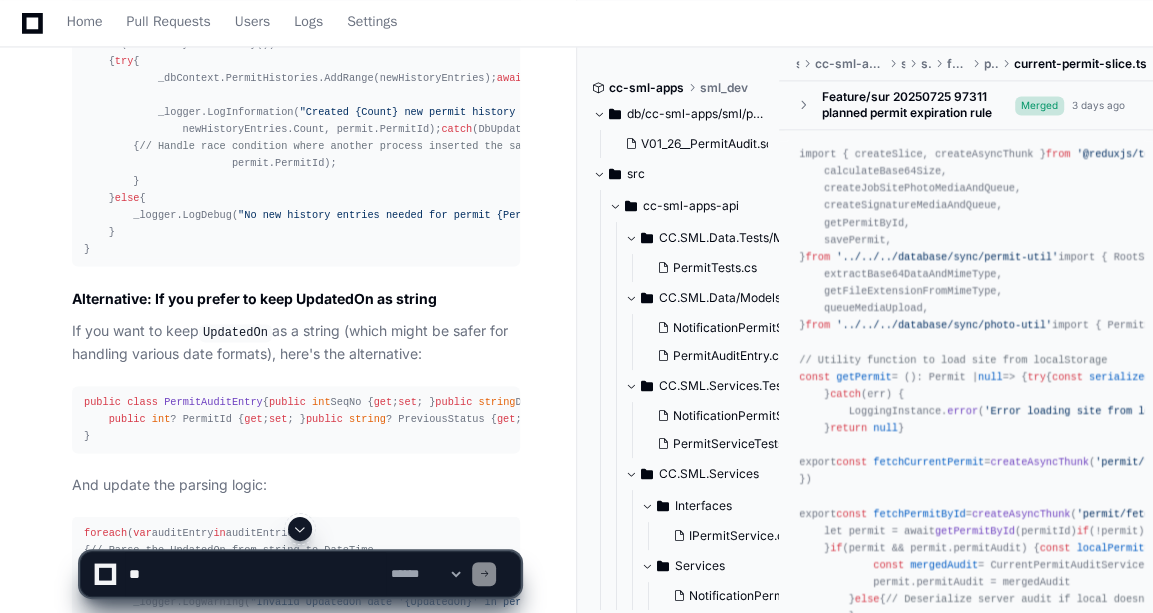 scroll, scrollTop: 48237, scrollLeft: 0, axis: vertical 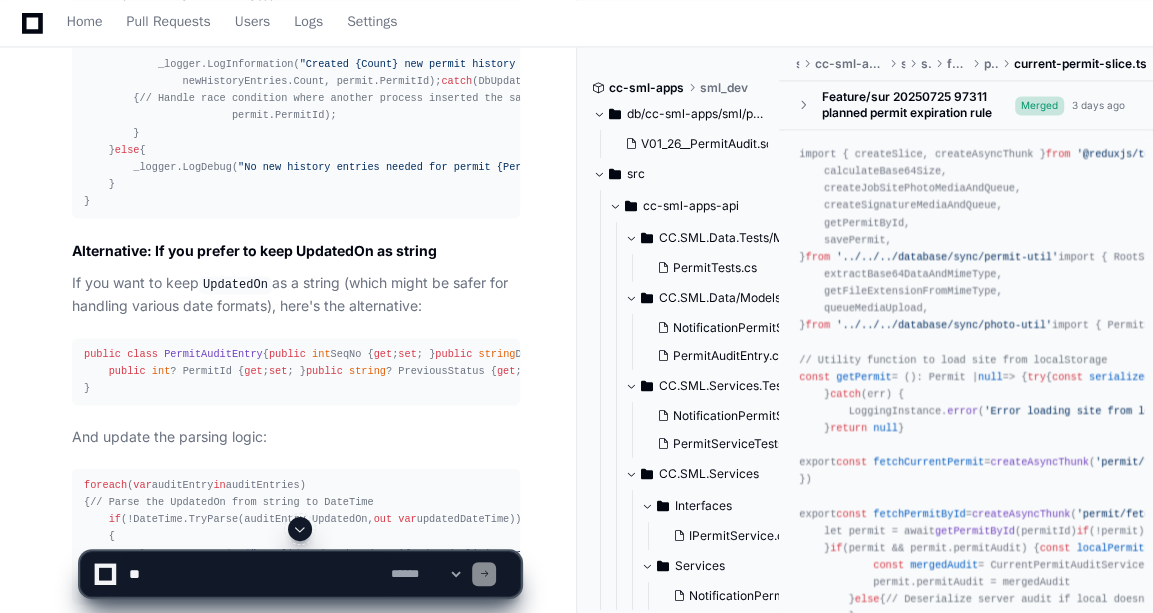 click 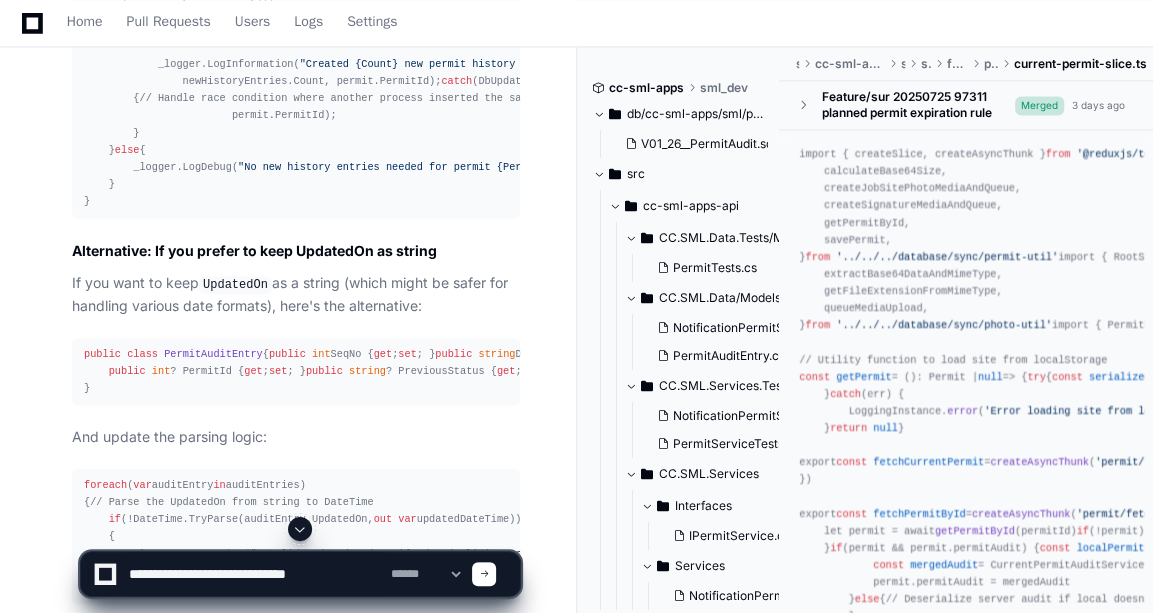 type on "**********" 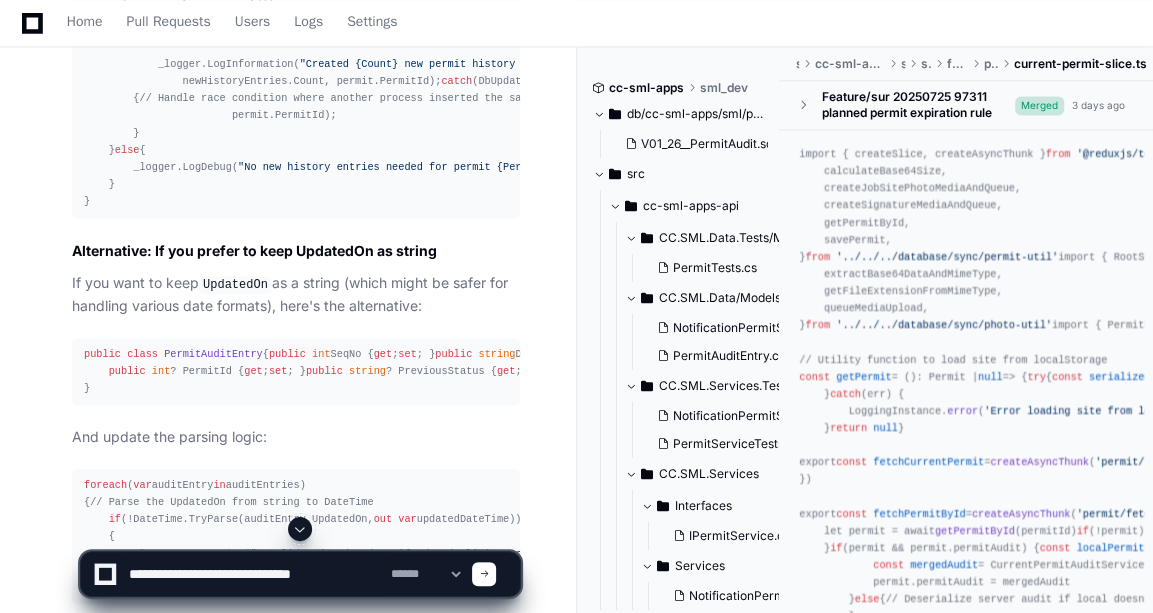type 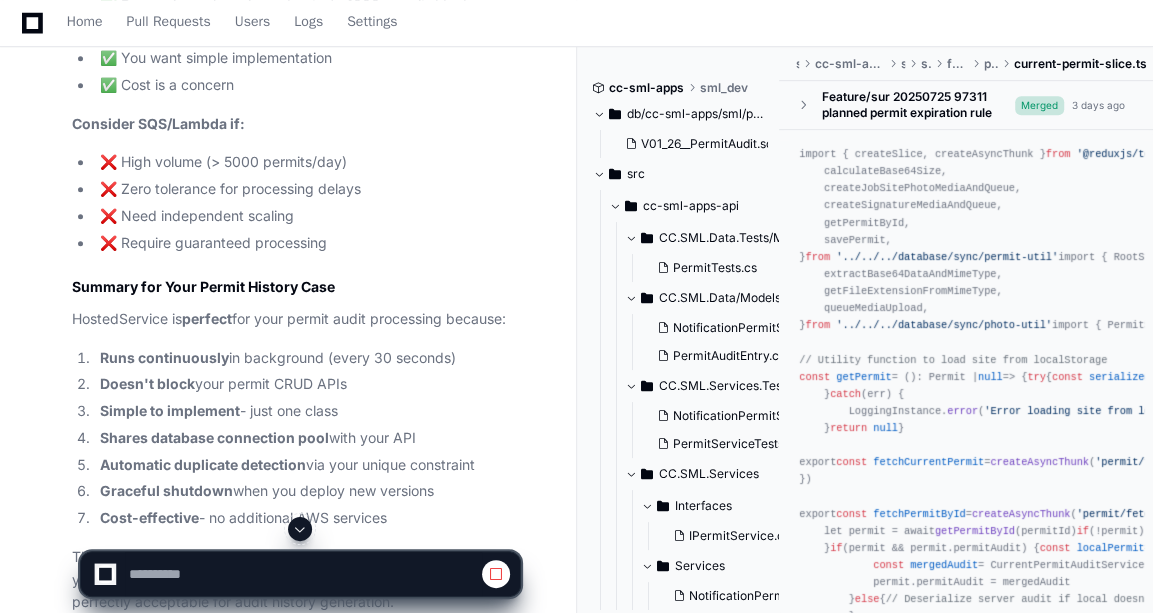scroll, scrollTop: 56370, scrollLeft: 0, axis: vertical 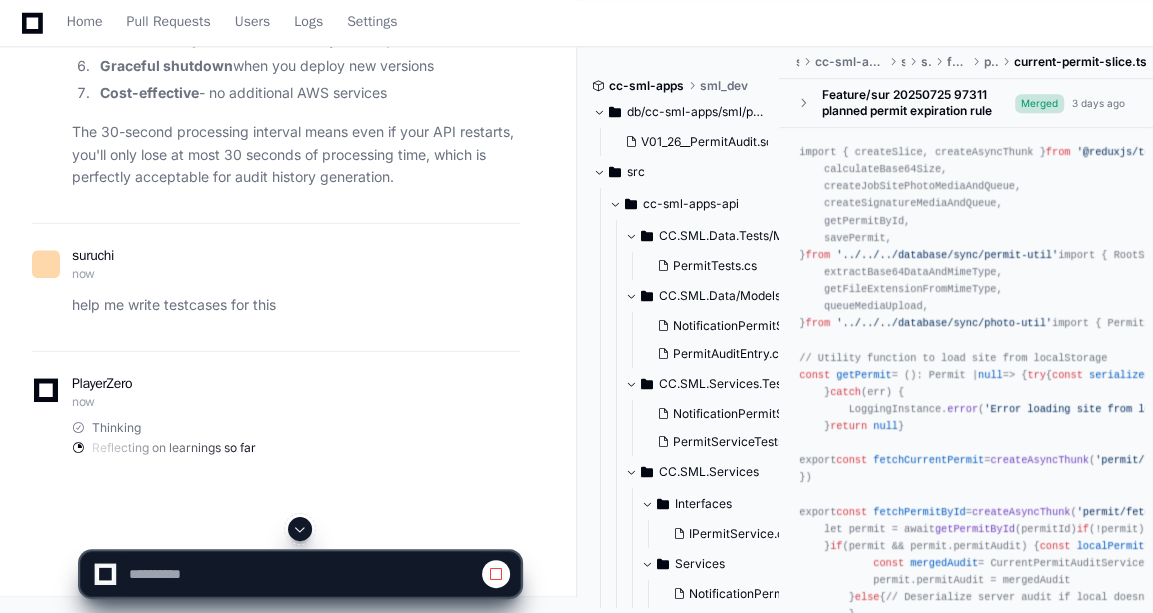 click 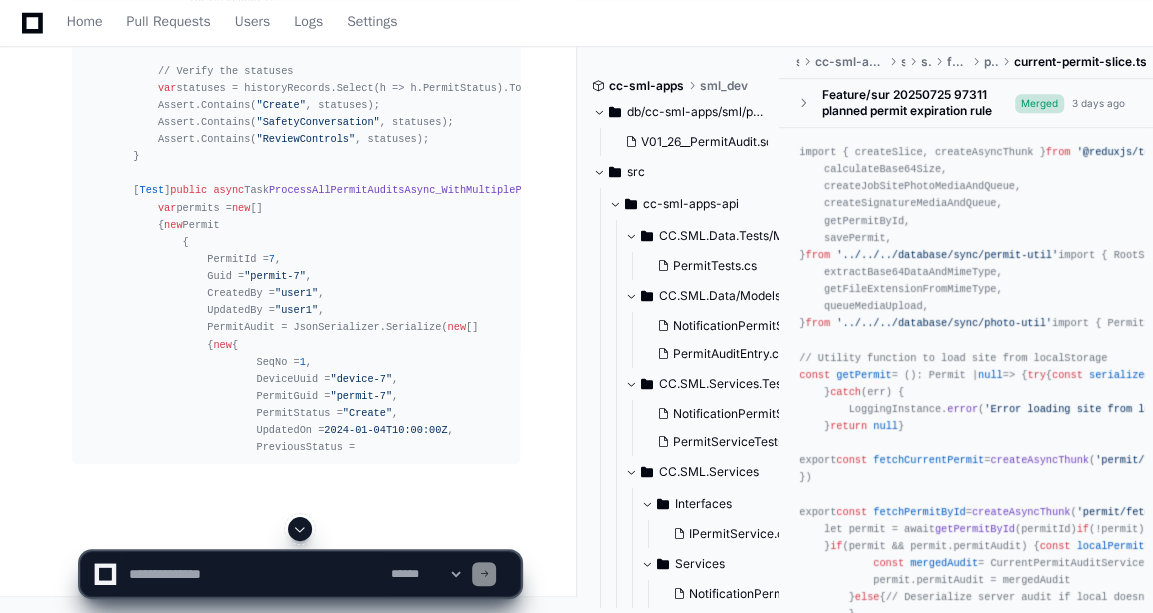 scroll, scrollTop: 80963, scrollLeft: 0, axis: vertical 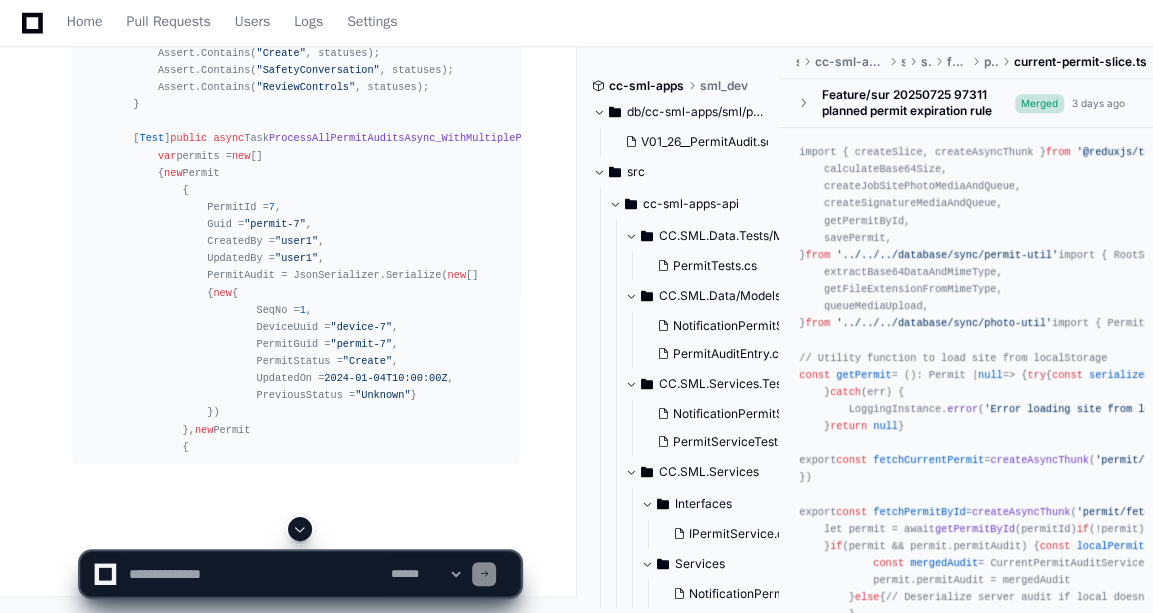 click 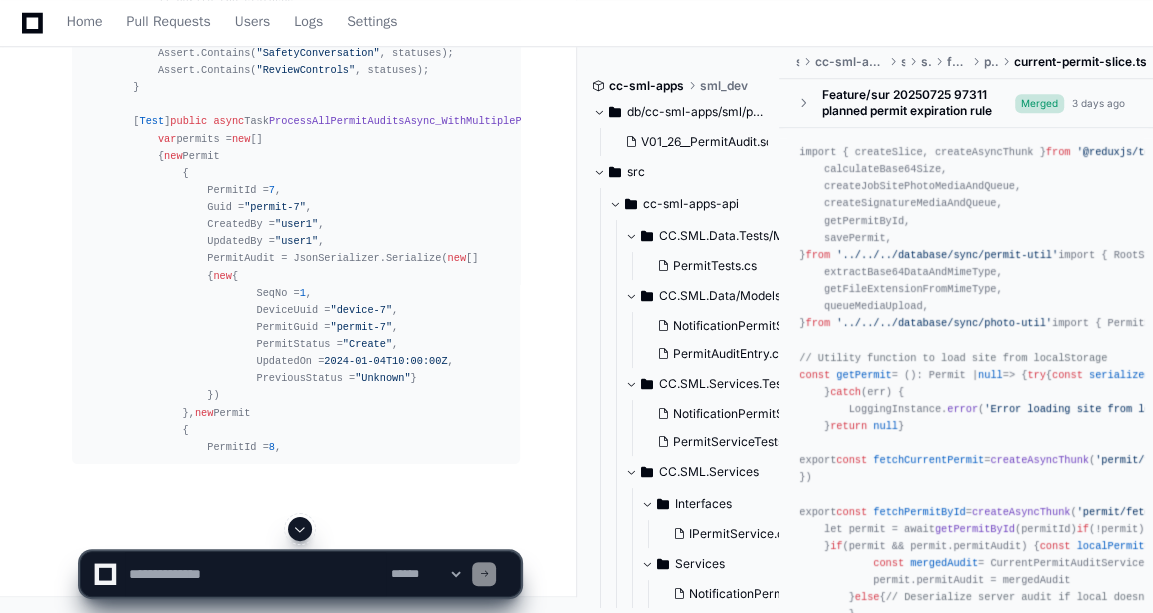 scroll, scrollTop: 86756, scrollLeft: 0, axis: vertical 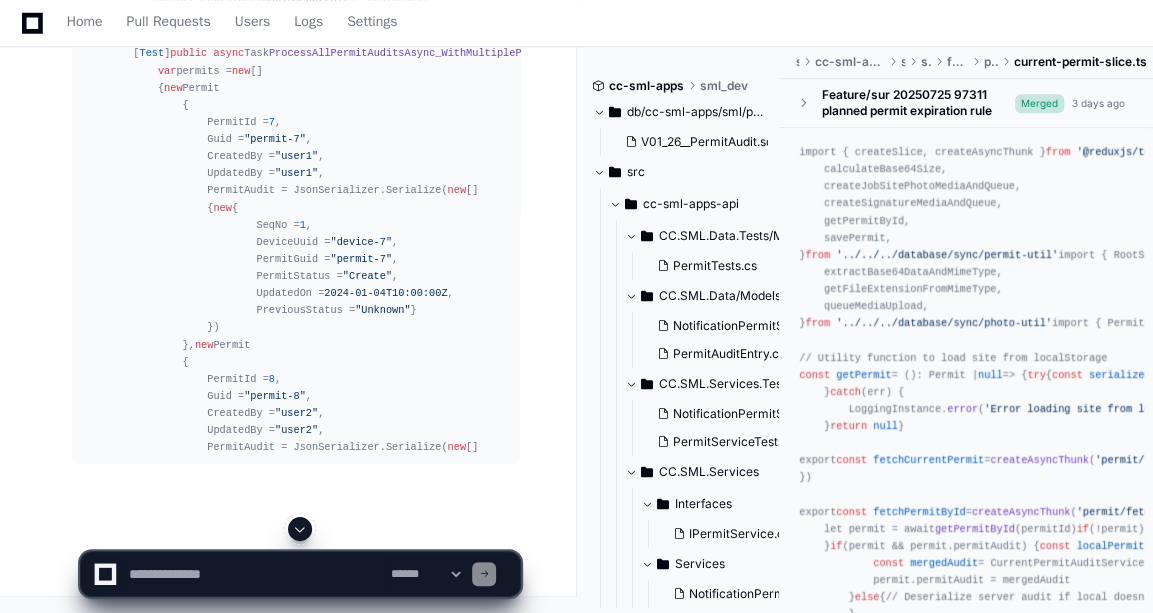 click 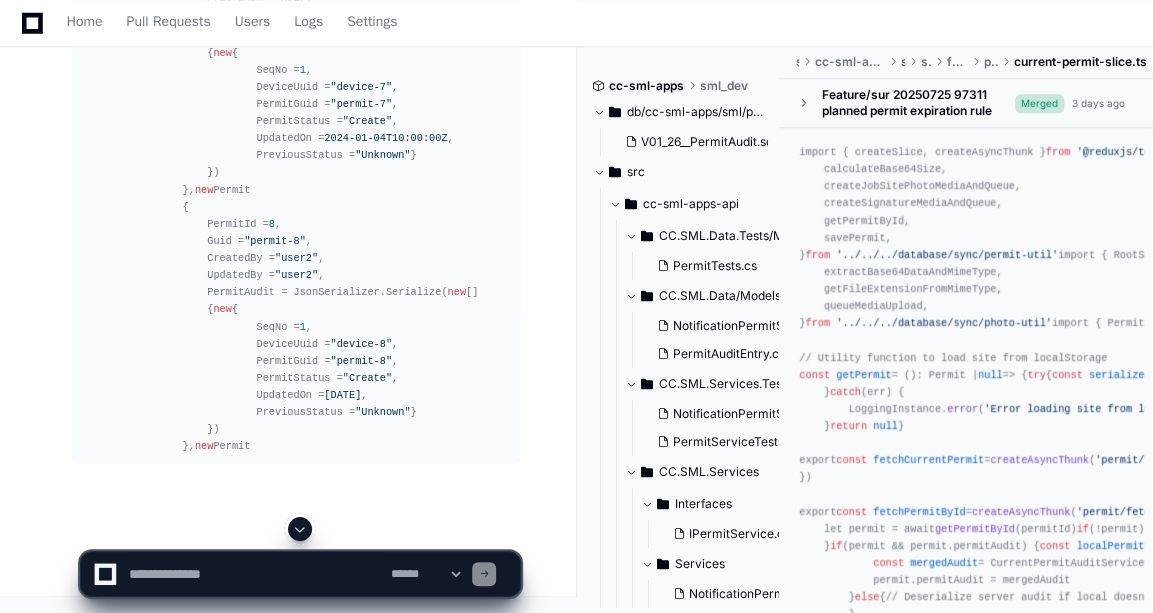 click 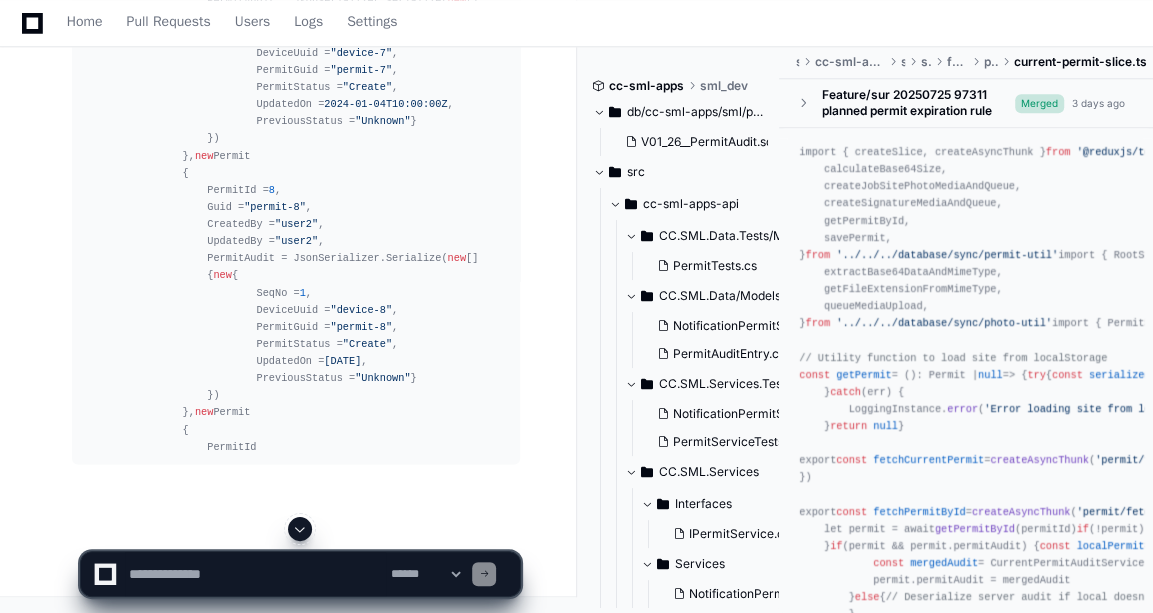 scroll, scrollTop: 87081, scrollLeft: 0, axis: vertical 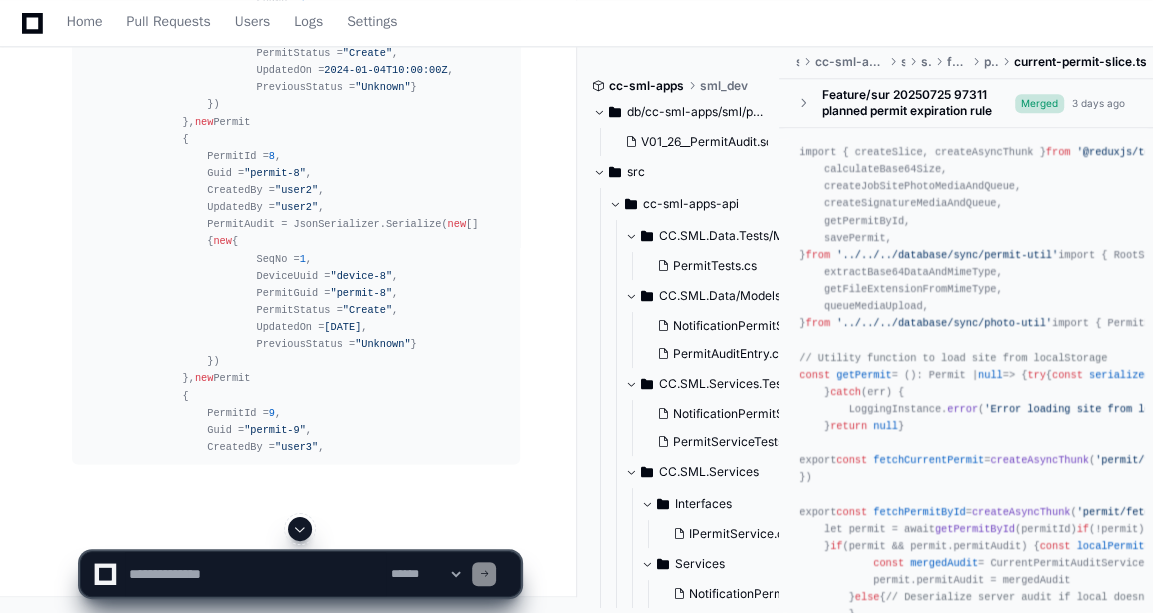 click 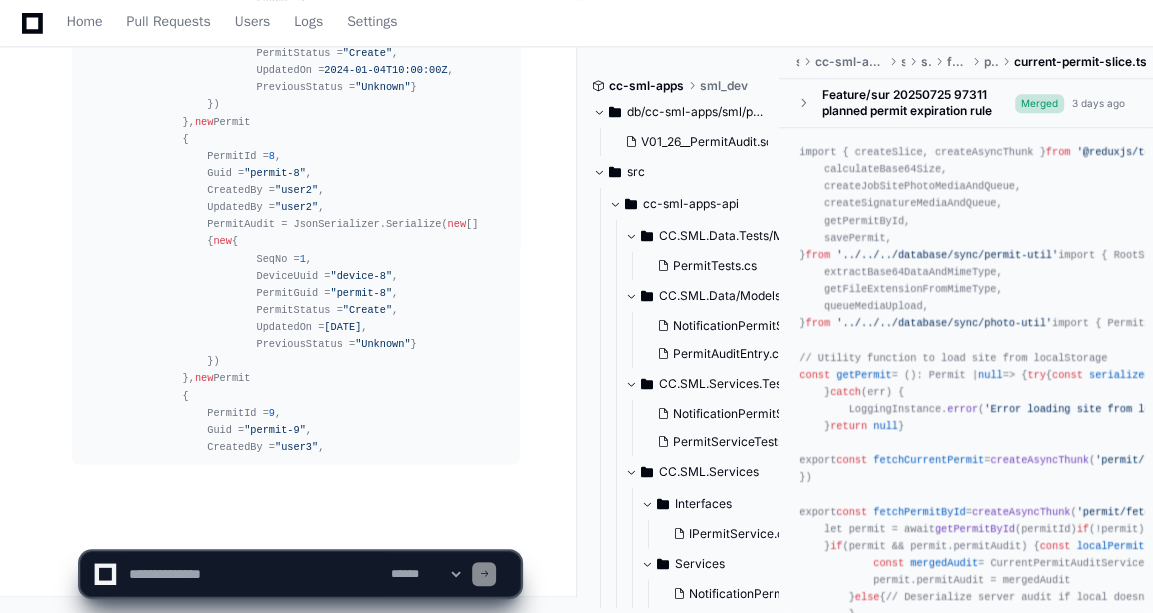 scroll, scrollTop: 87133, scrollLeft: 0, axis: vertical 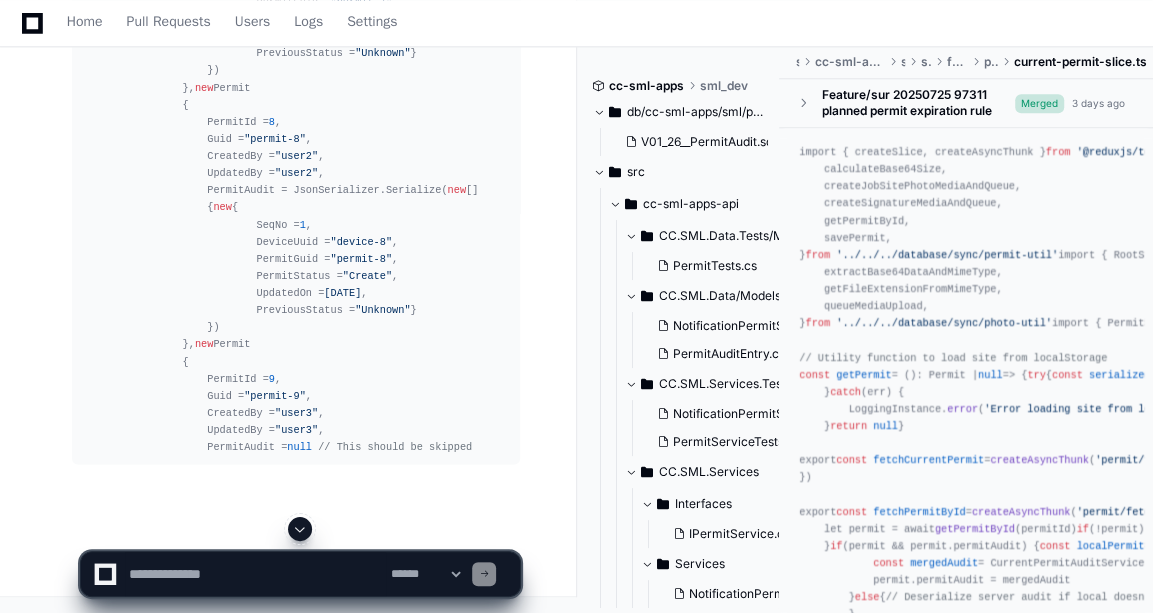 click 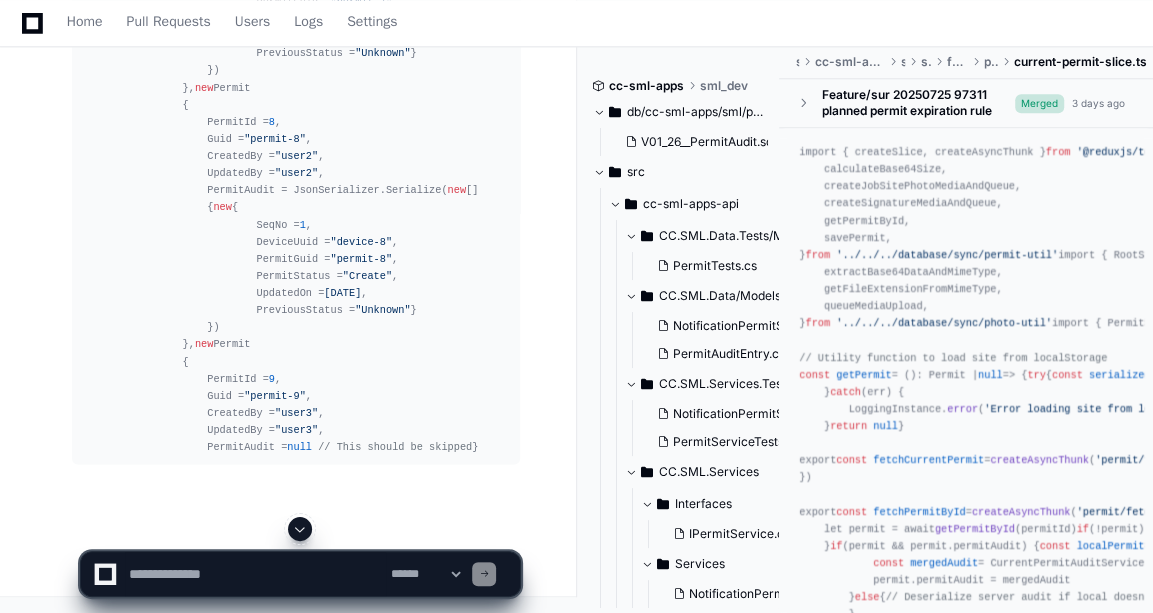 scroll, scrollTop: 87167, scrollLeft: 0, axis: vertical 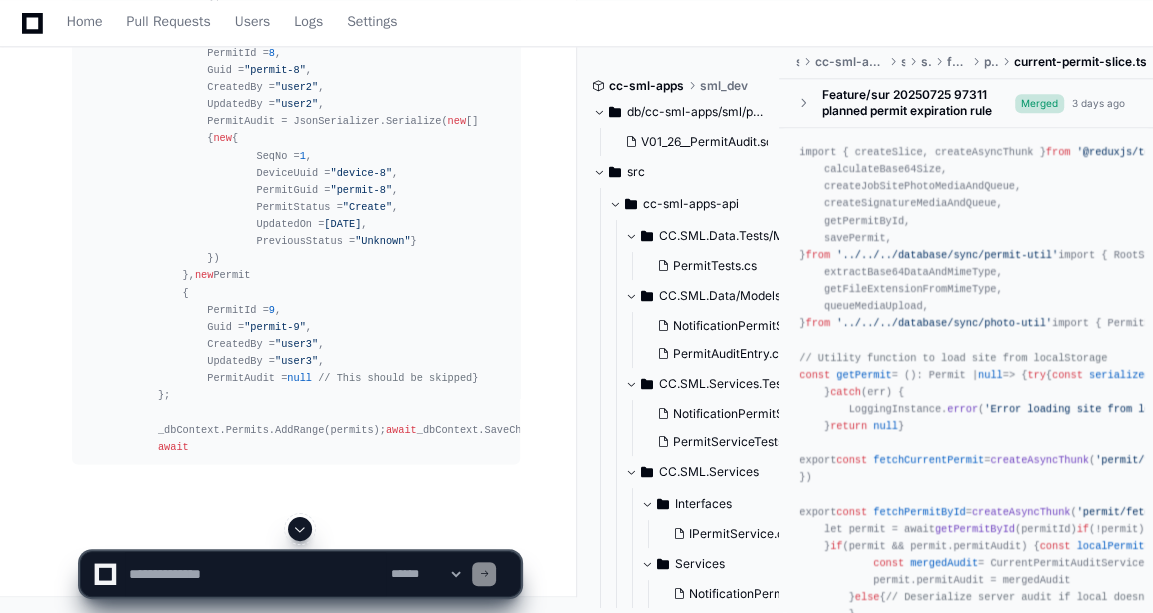 click 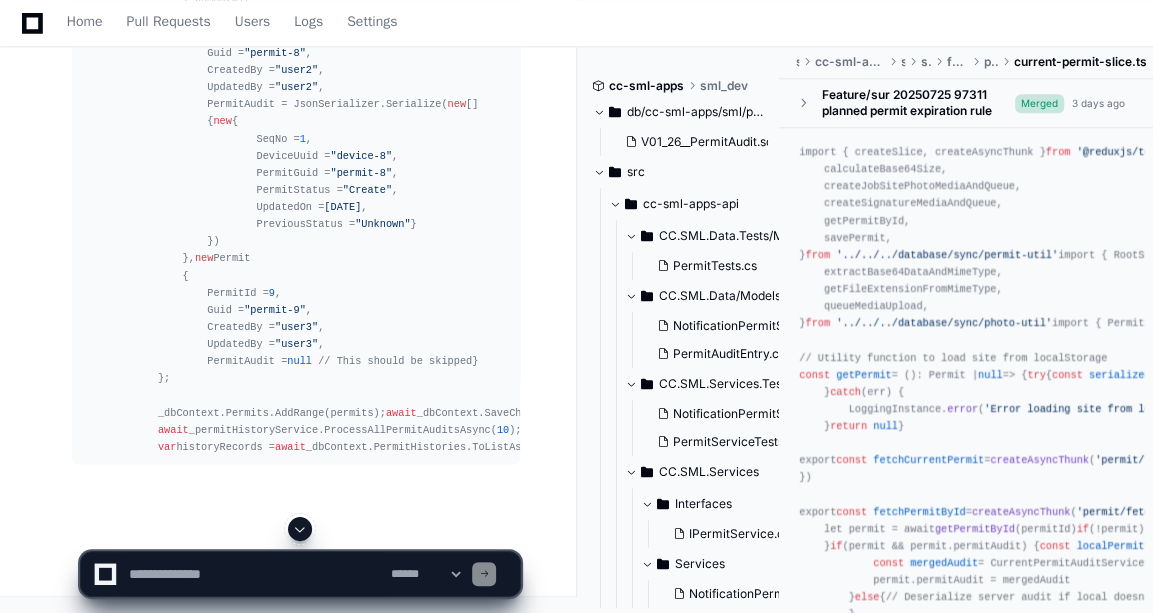 click 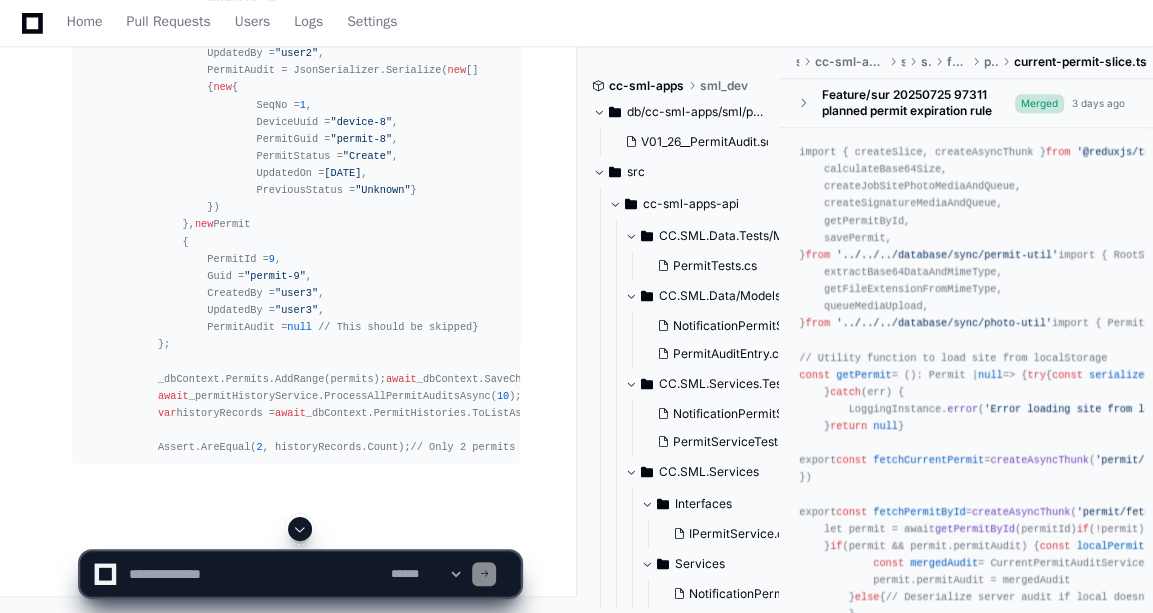 click 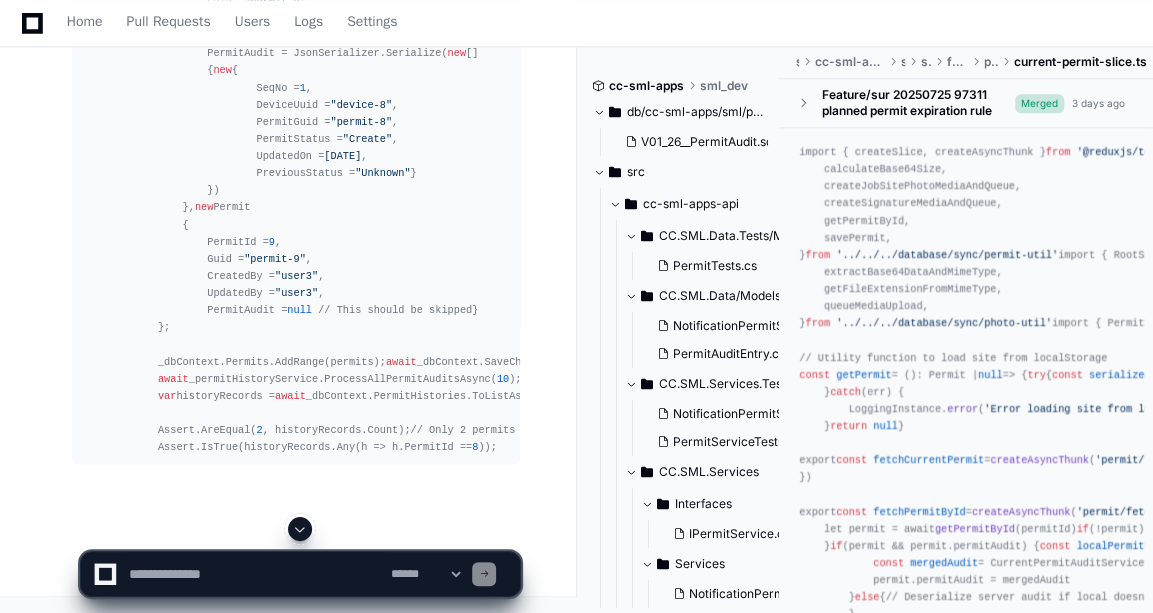 scroll, scrollTop: 87424, scrollLeft: 0, axis: vertical 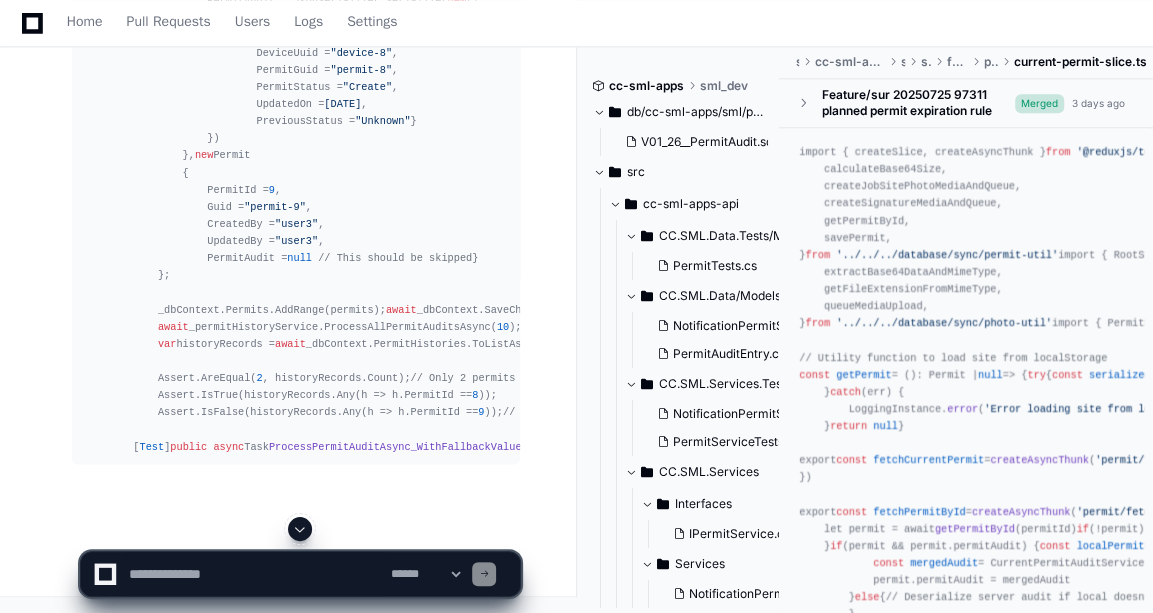 click 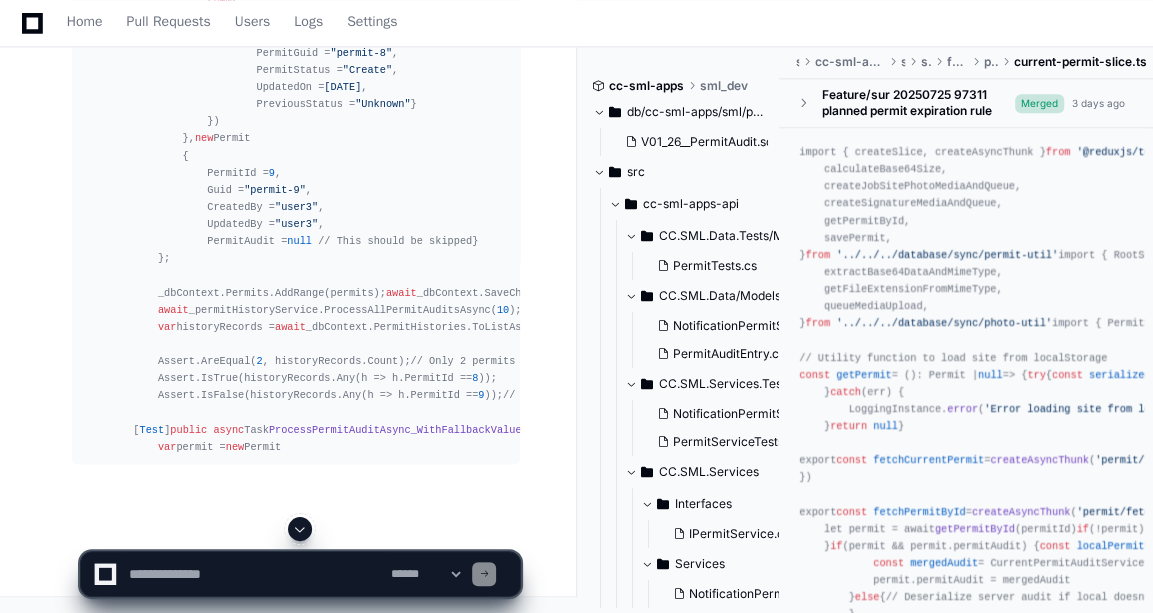 click 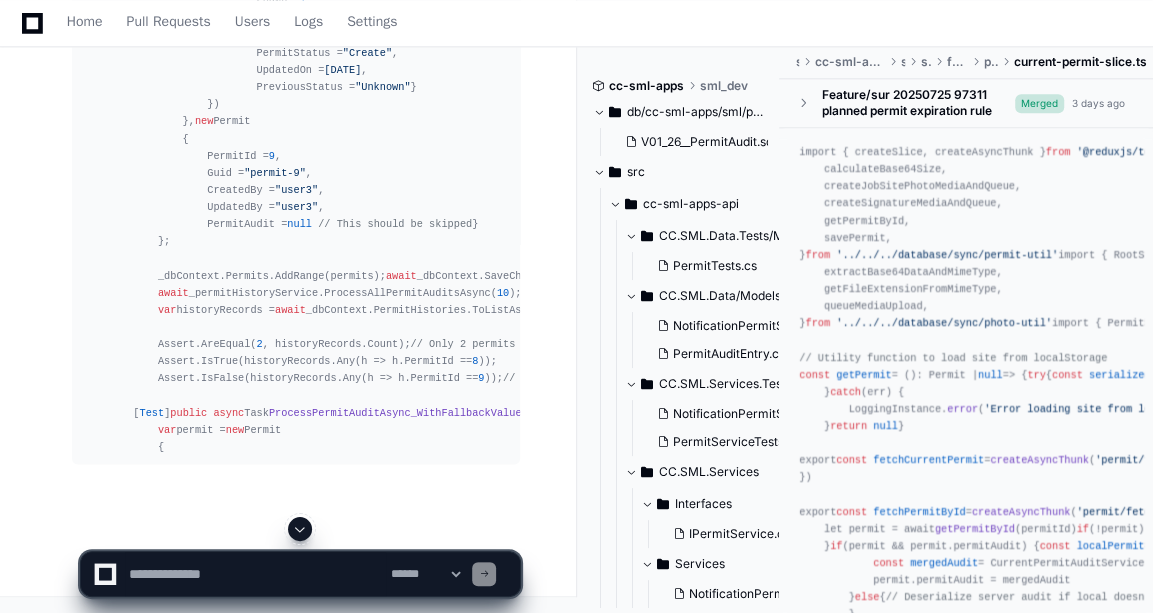 scroll, scrollTop: 87578, scrollLeft: 0, axis: vertical 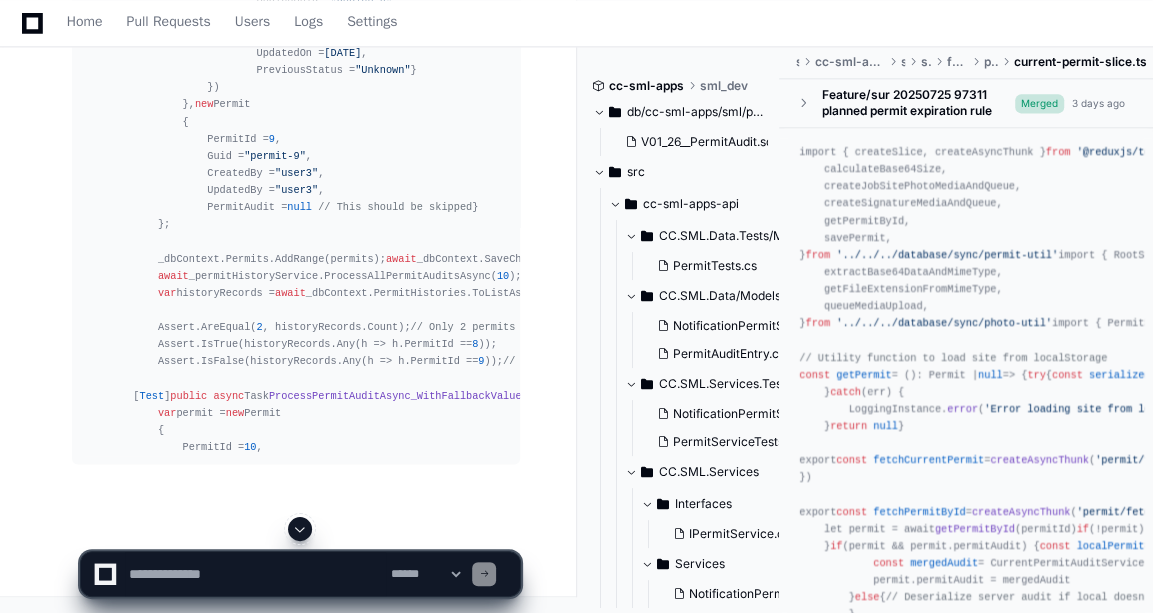 click 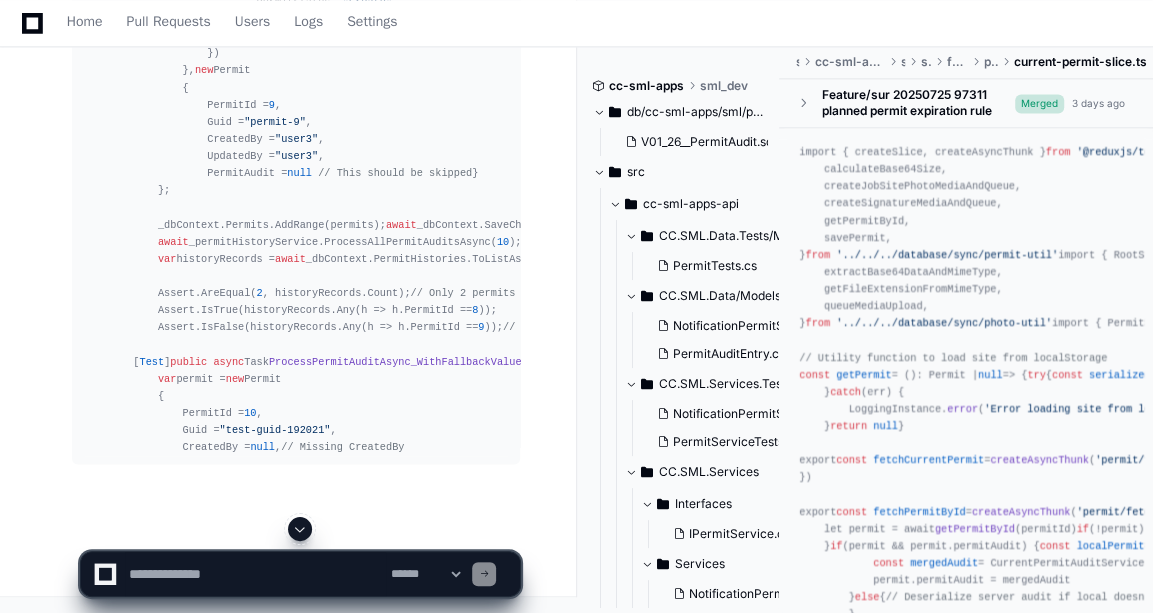 click 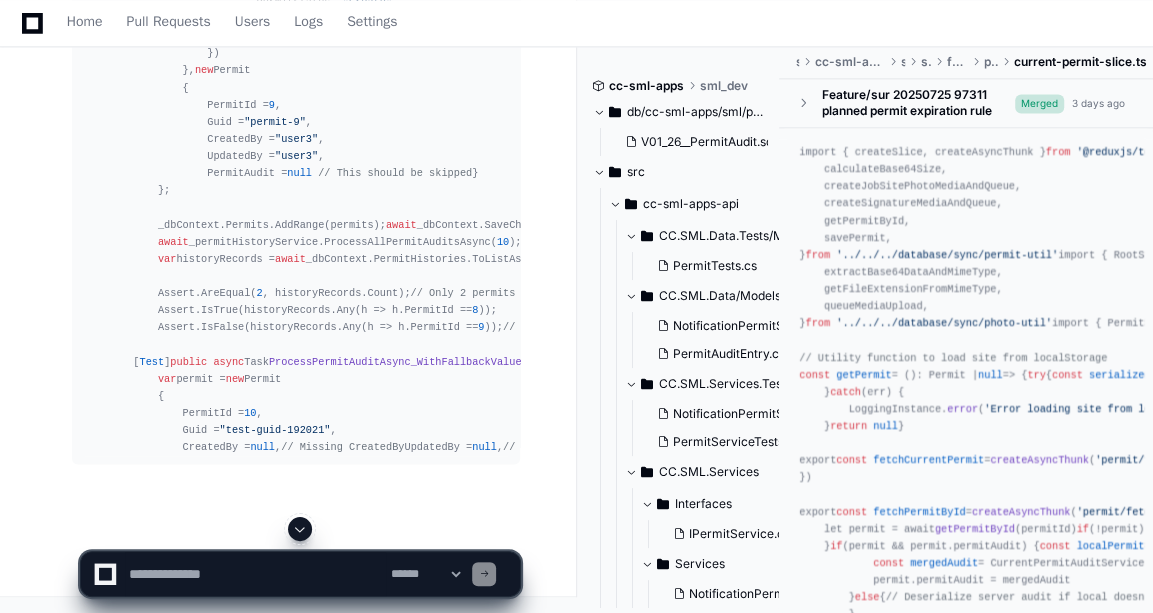 click 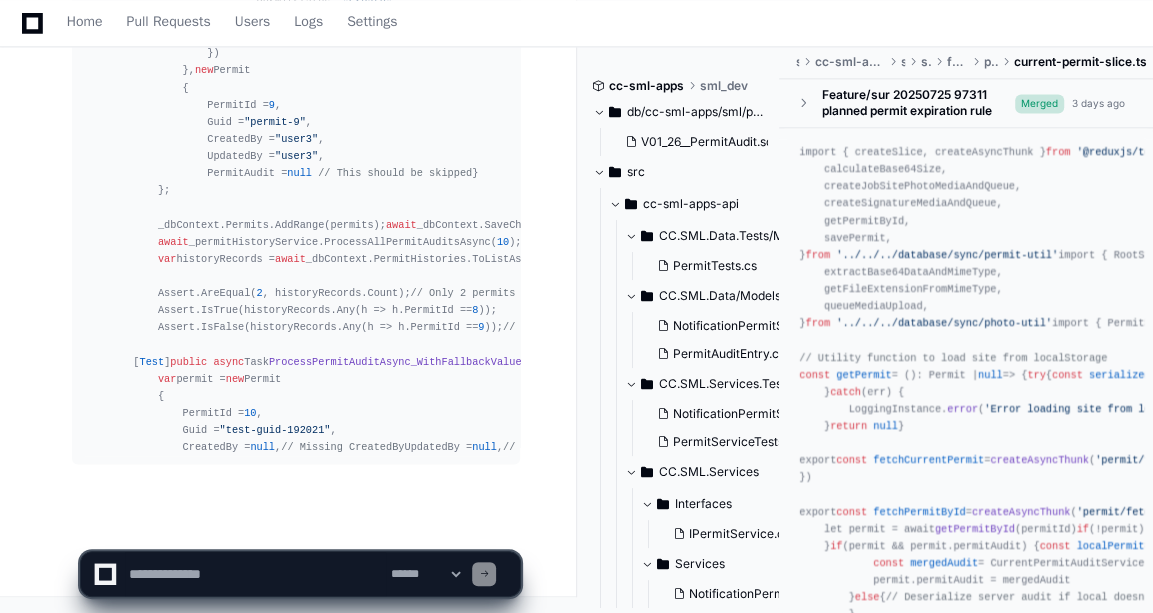 scroll, scrollTop: 87664, scrollLeft: 0, axis: vertical 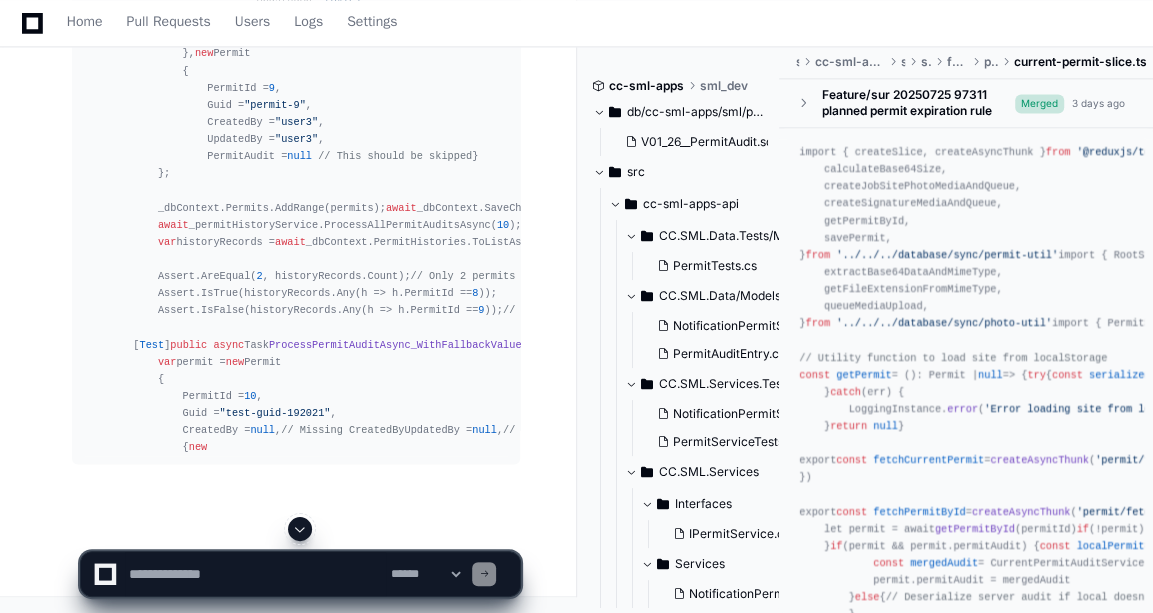click 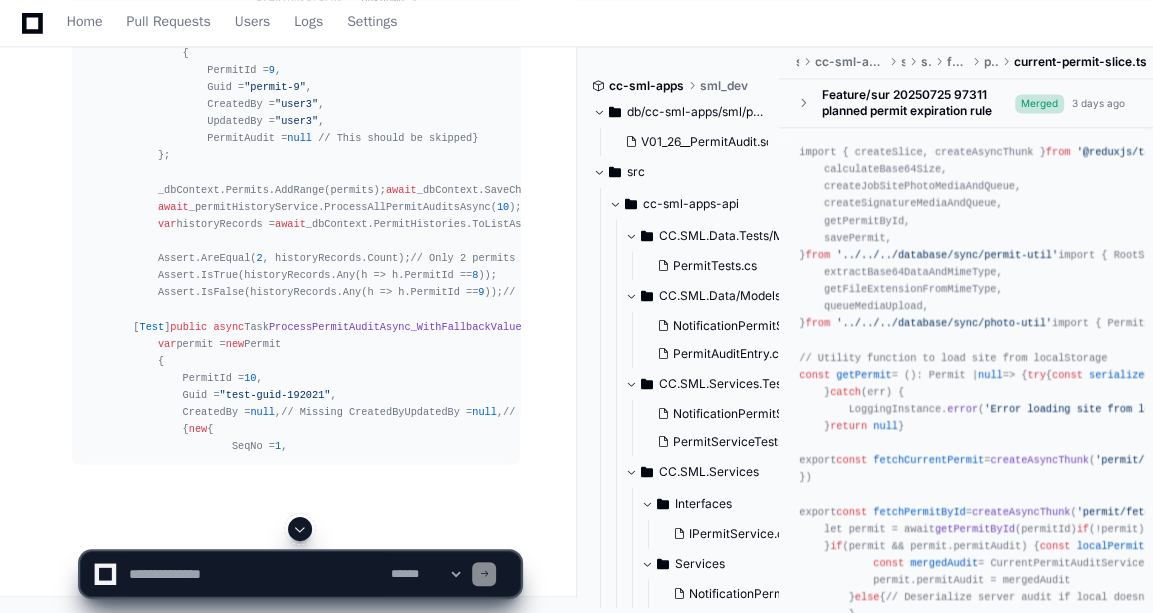 click 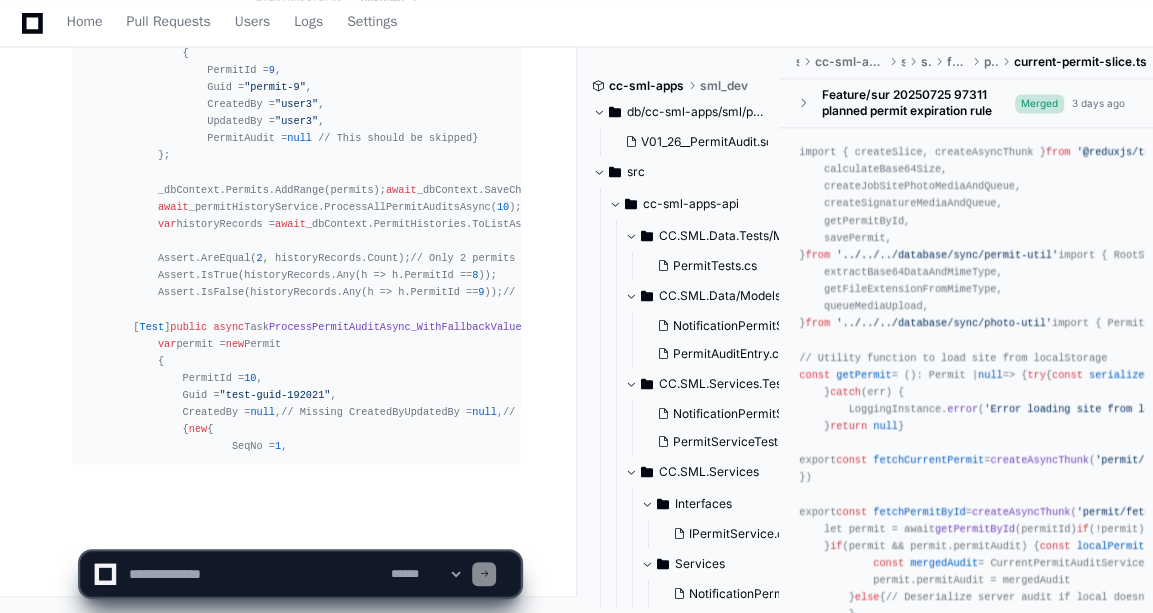 scroll, scrollTop: 87733, scrollLeft: 0, axis: vertical 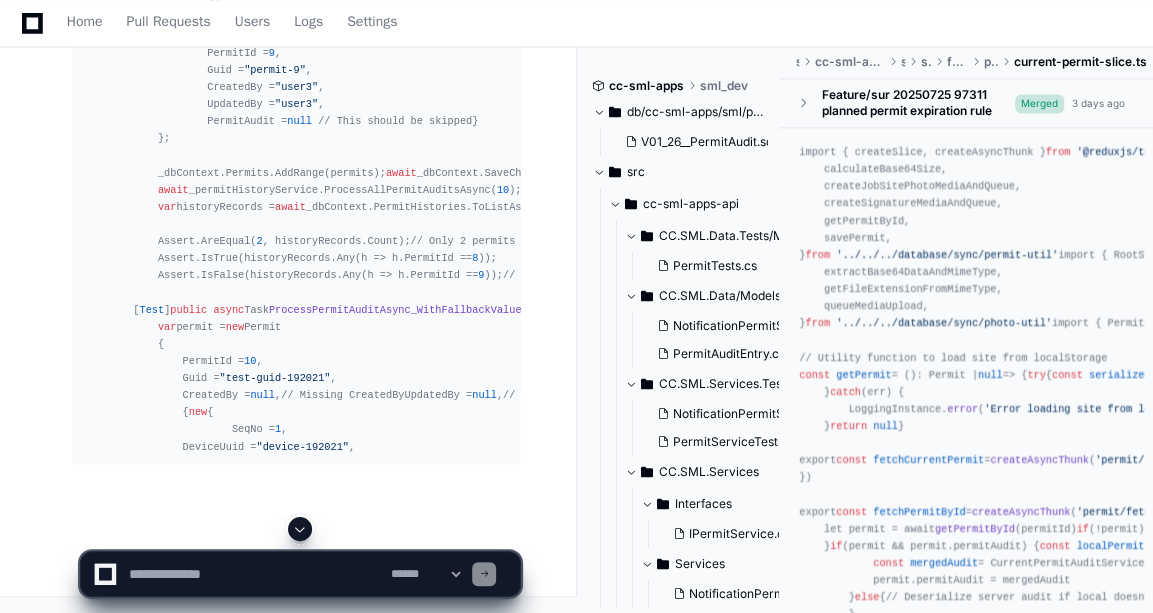 click on "**********" 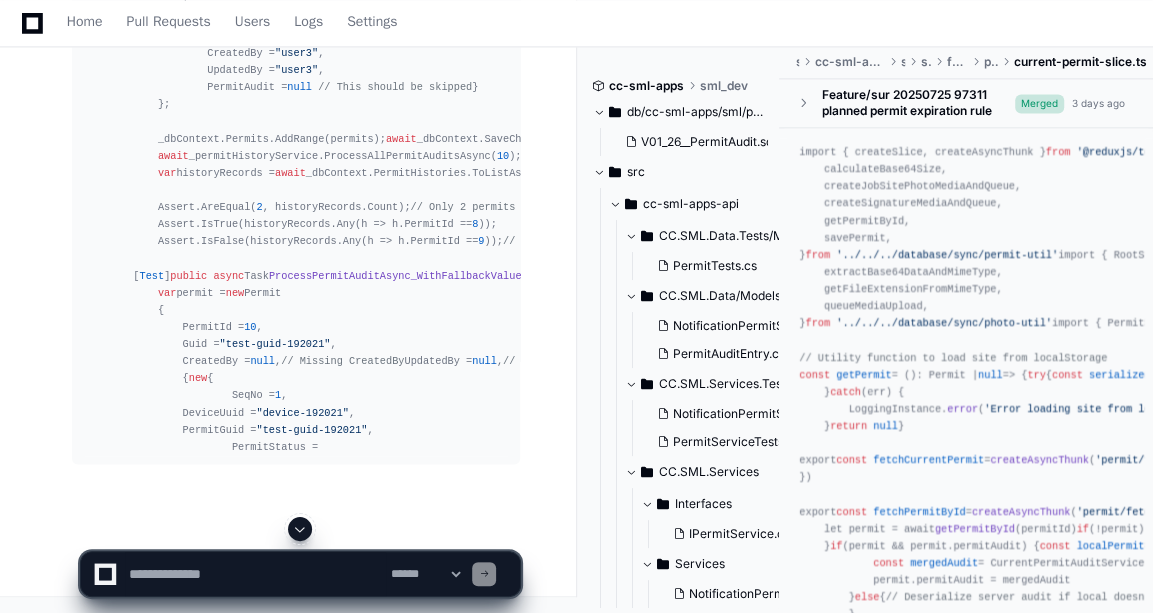 click 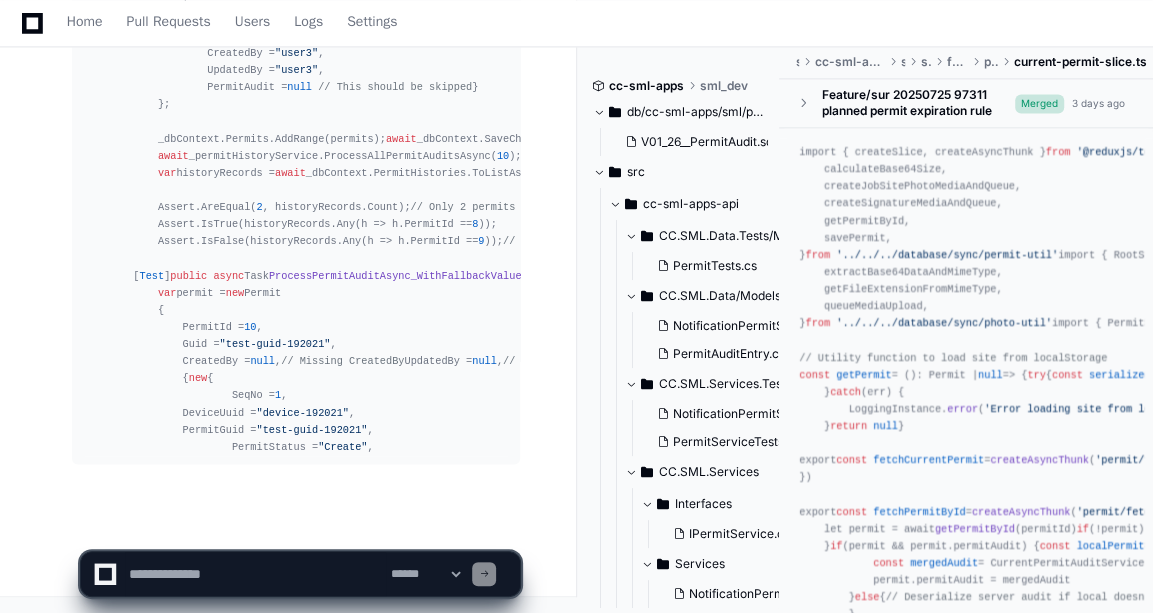 scroll, scrollTop: 87784, scrollLeft: 0, axis: vertical 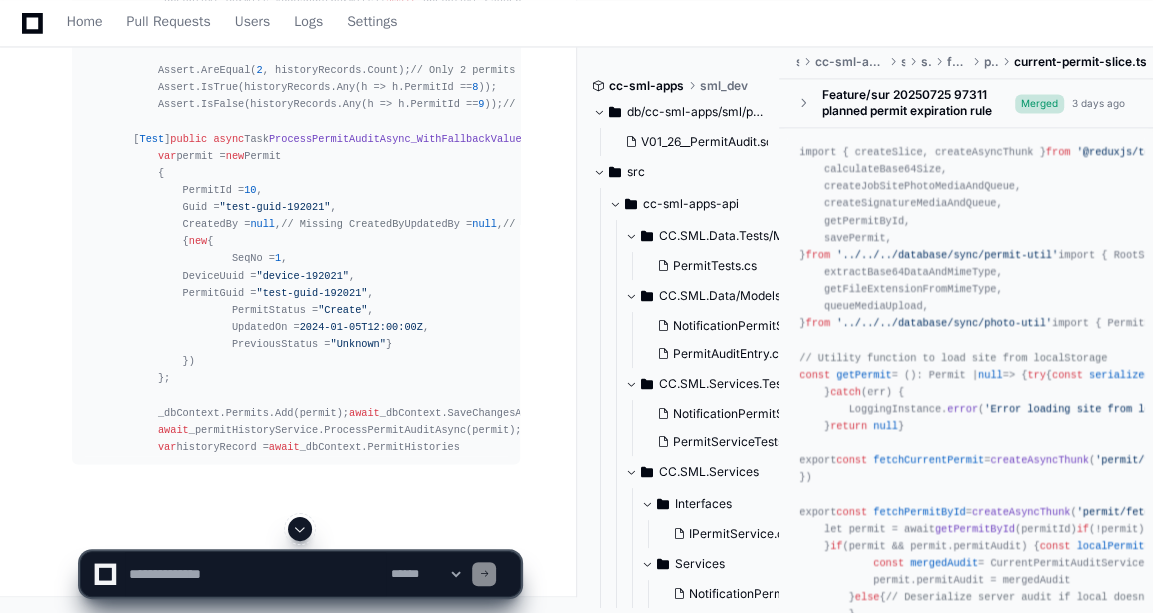 click 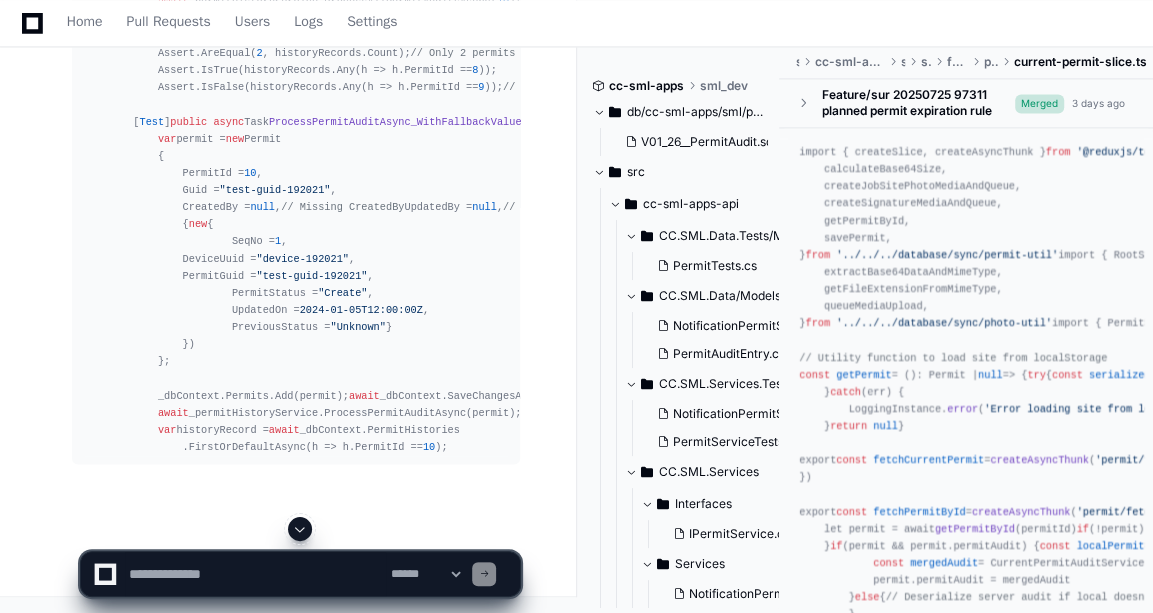 scroll, scrollTop: 88024, scrollLeft: 0, axis: vertical 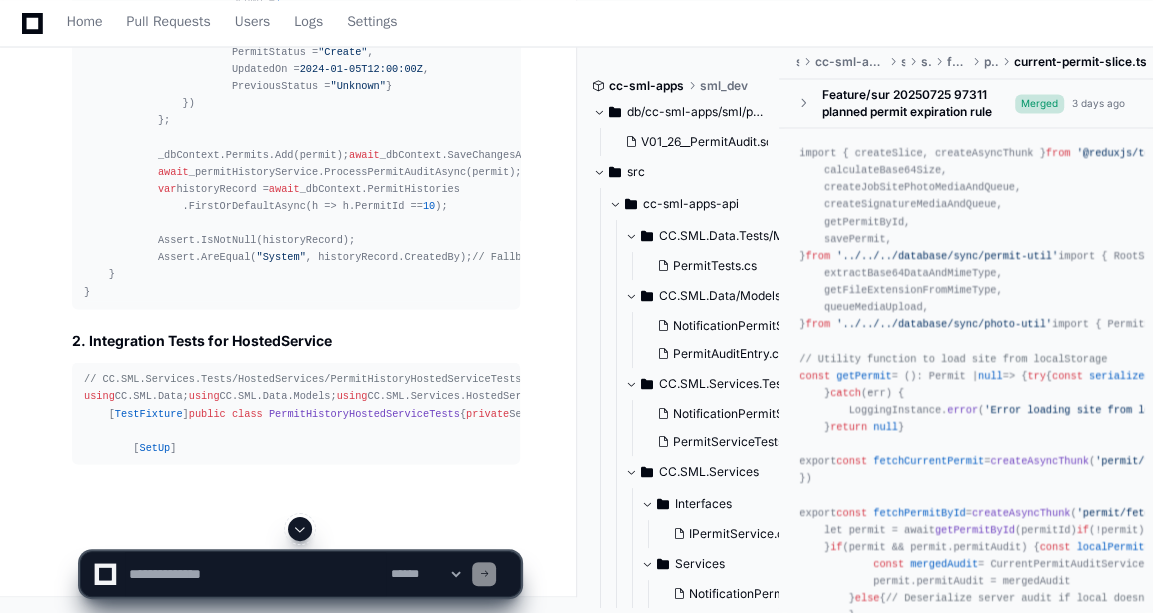 click 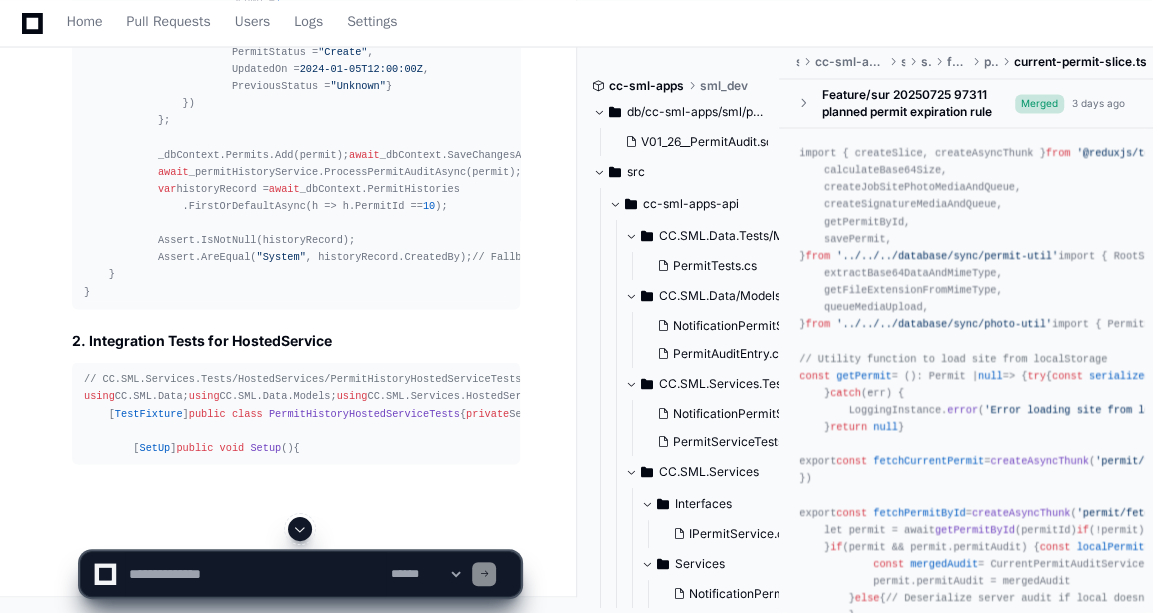 scroll, scrollTop: 88659, scrollLeft: 0, axis: vertical 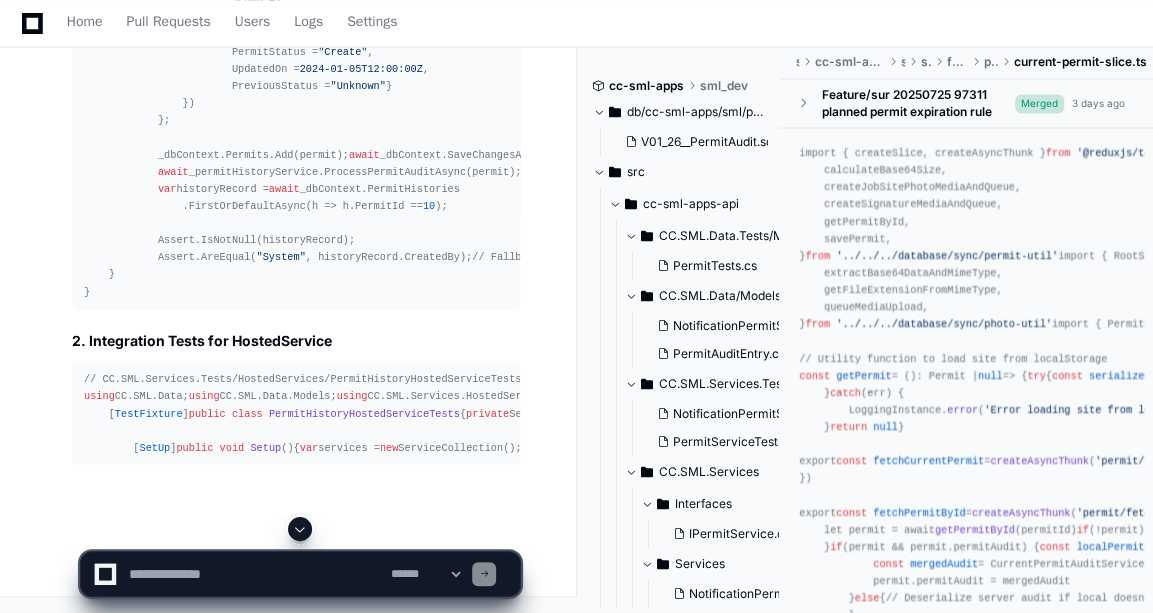 click 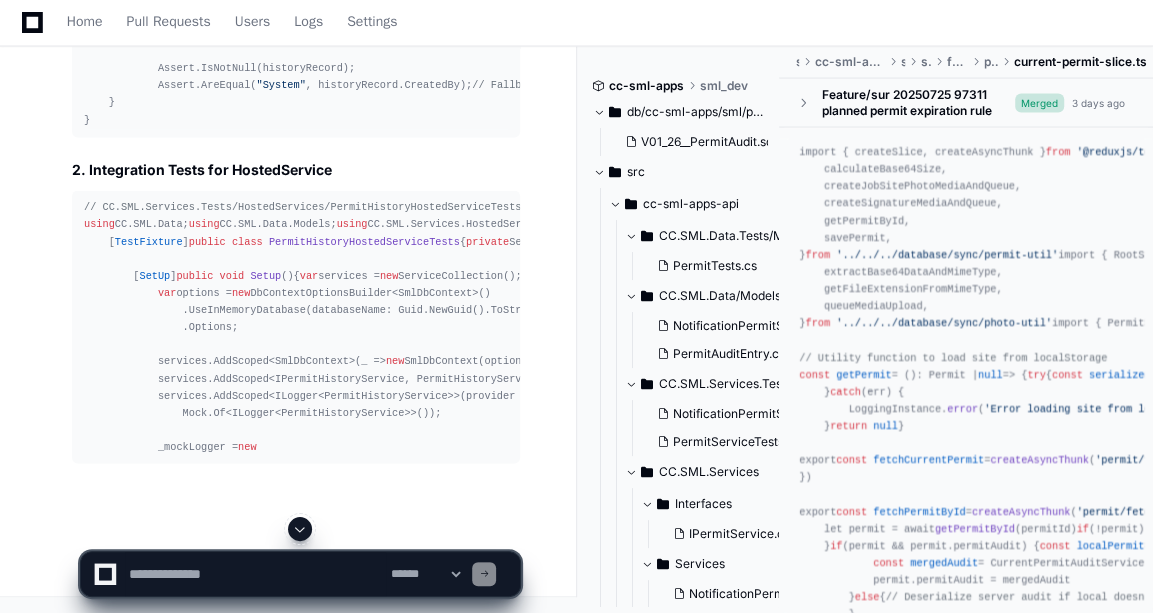 click 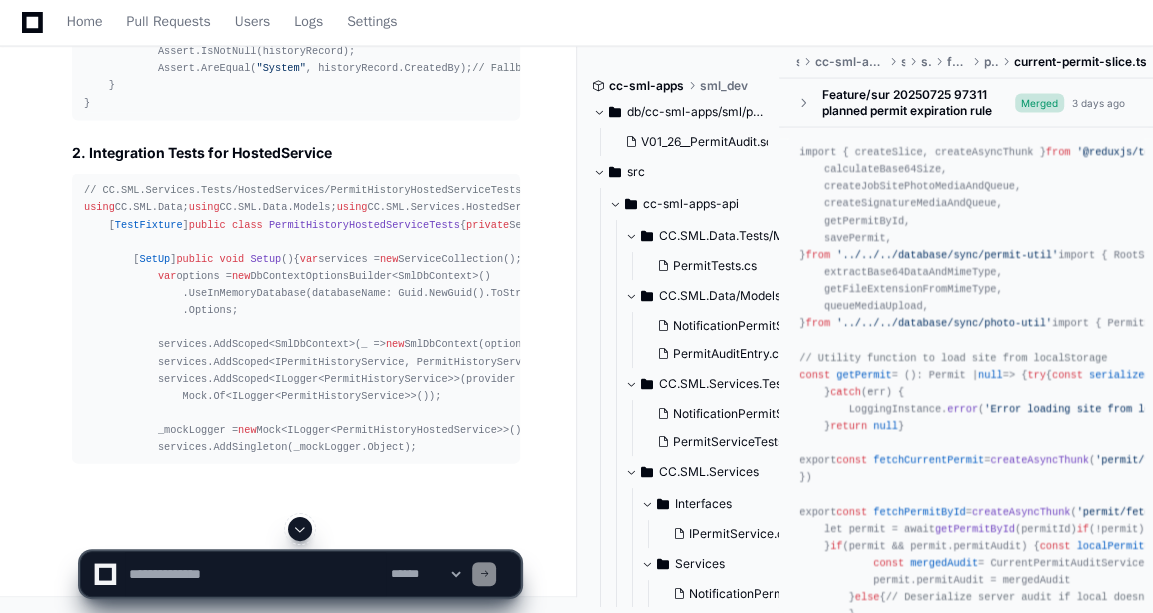 scroll, scrollTop: 88899, scrollLeft: 0, axis: vertical 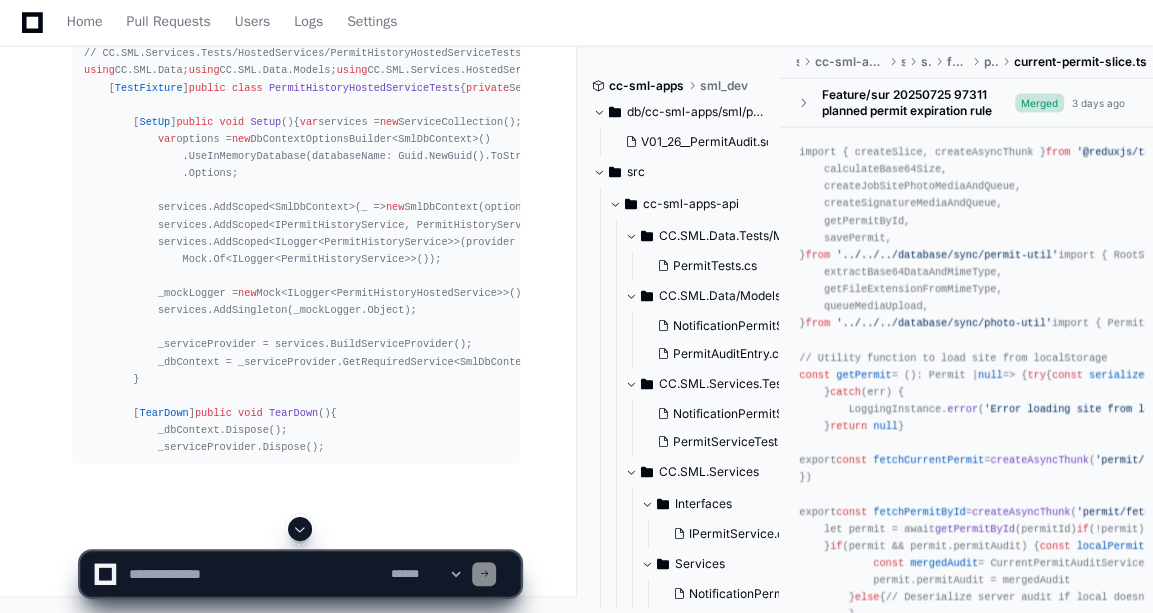 click 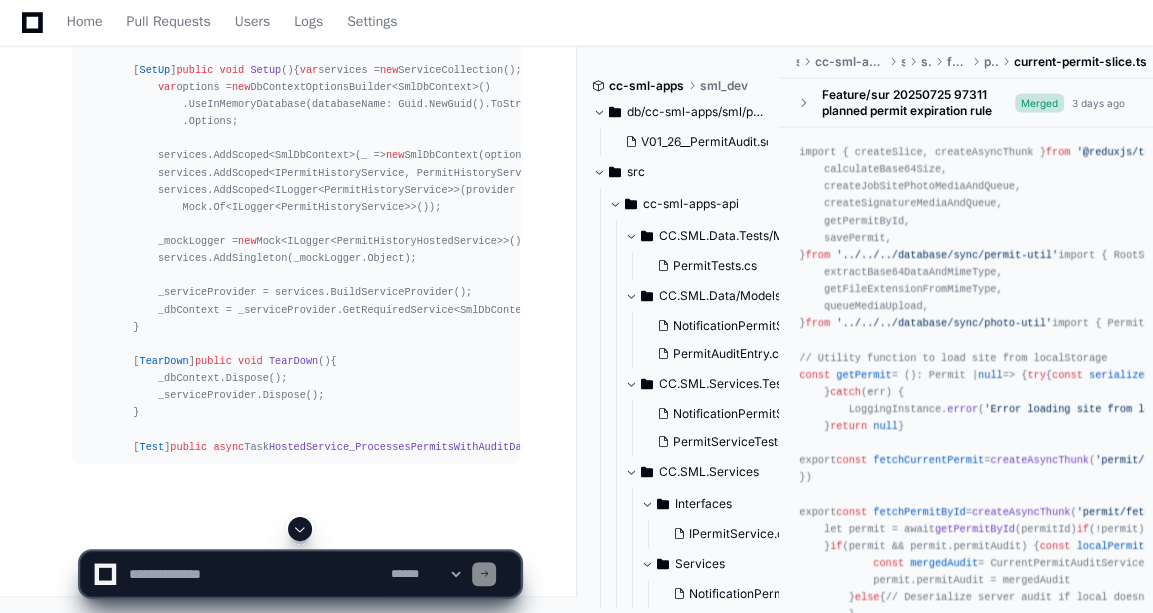 click 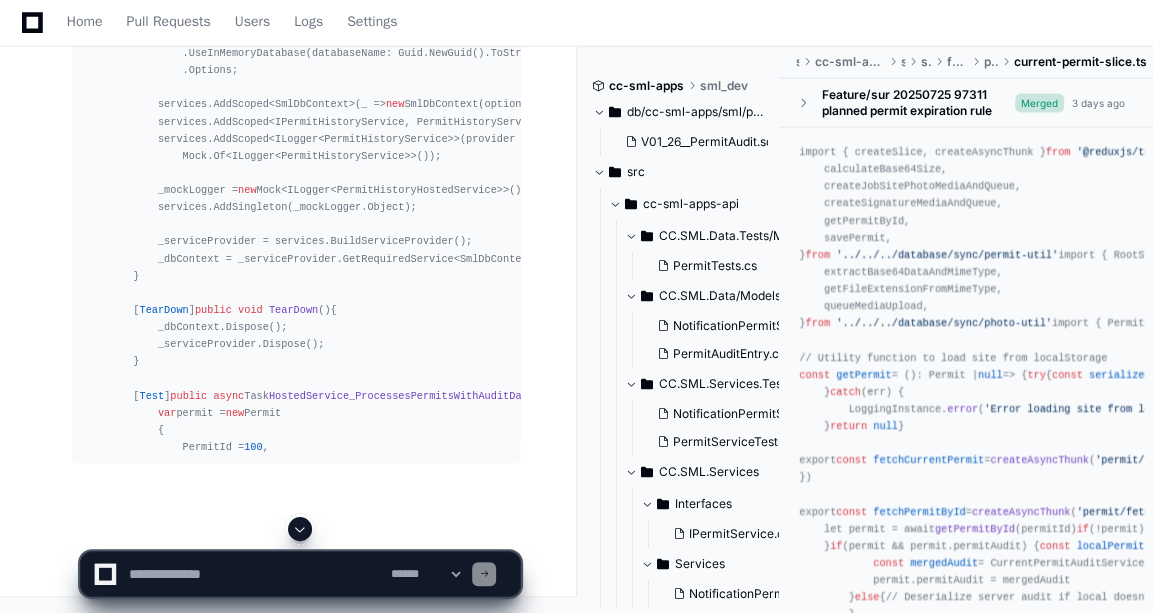click 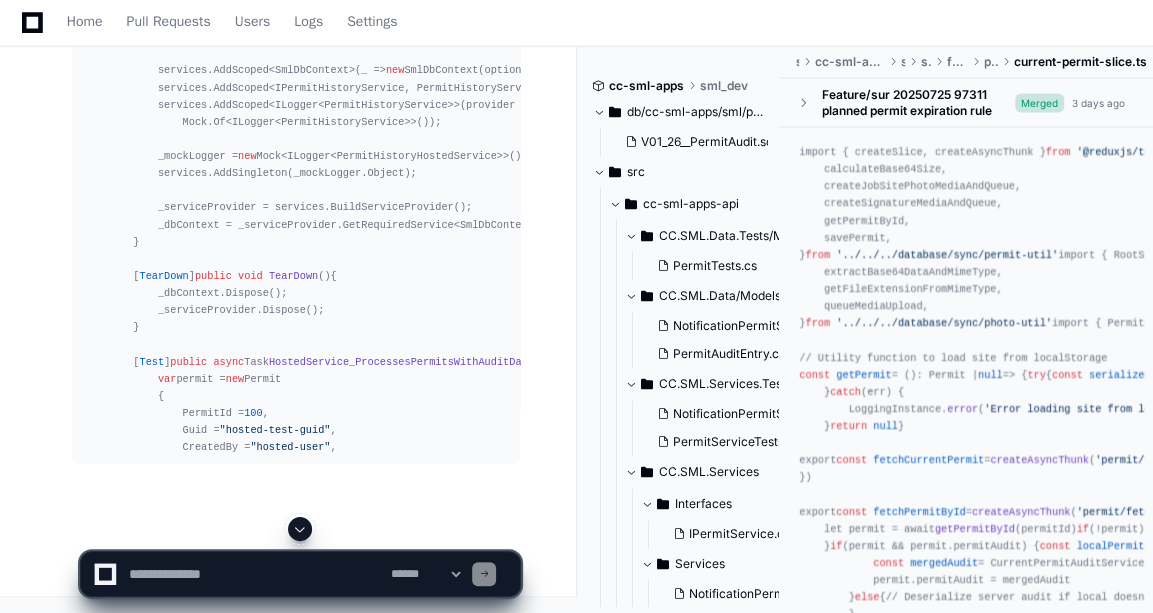 click 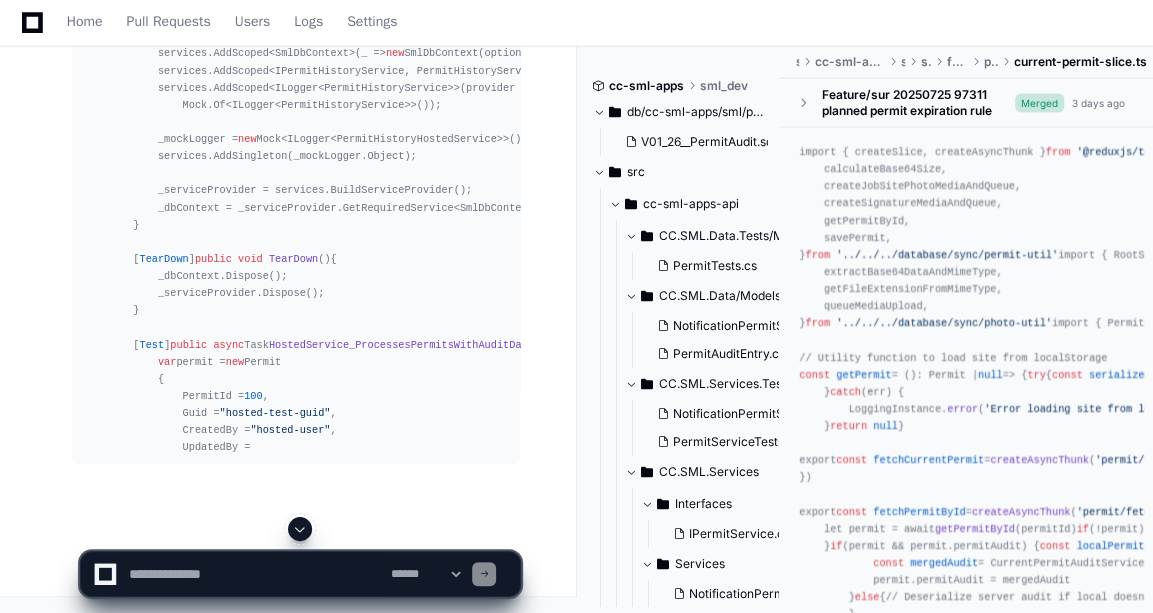 scroll, scrollTop: 89276, scrollLeft: 0, axis: vertical 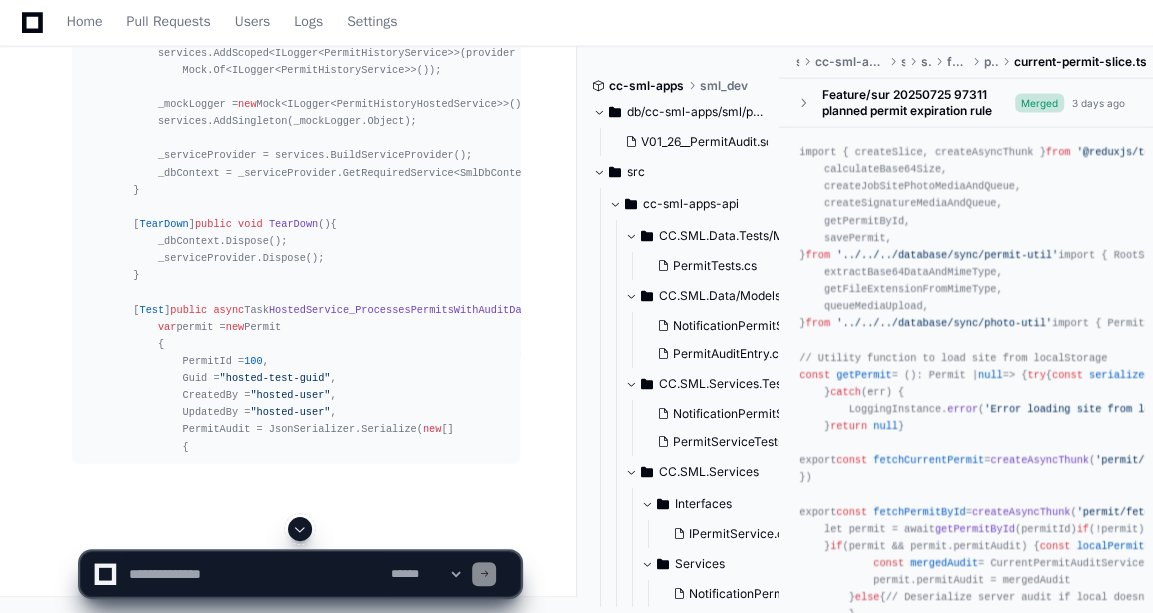 click 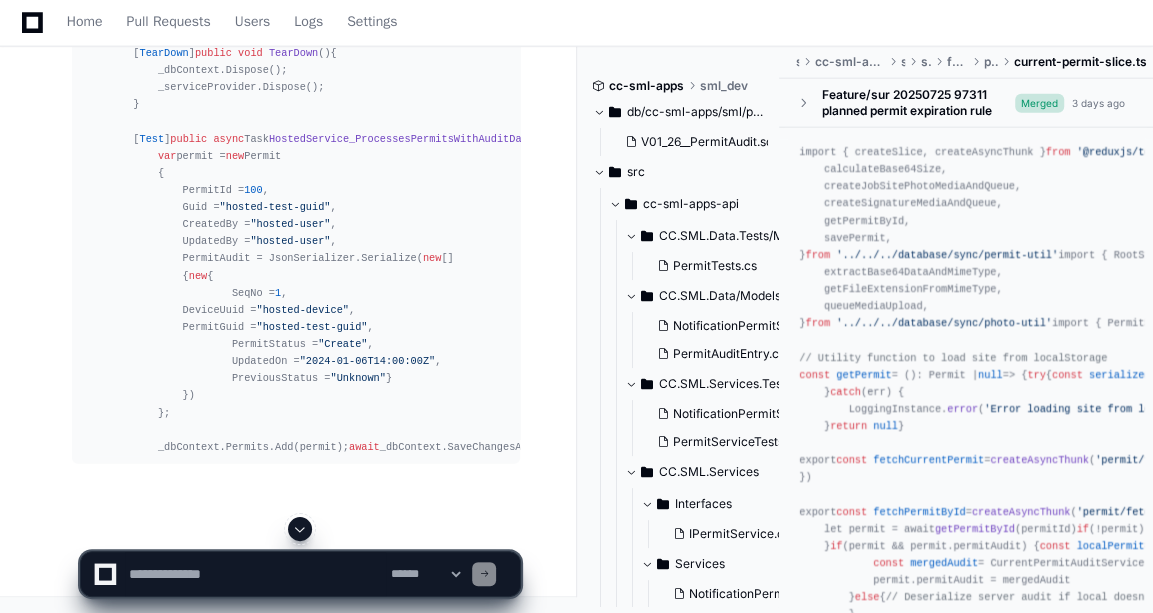 click 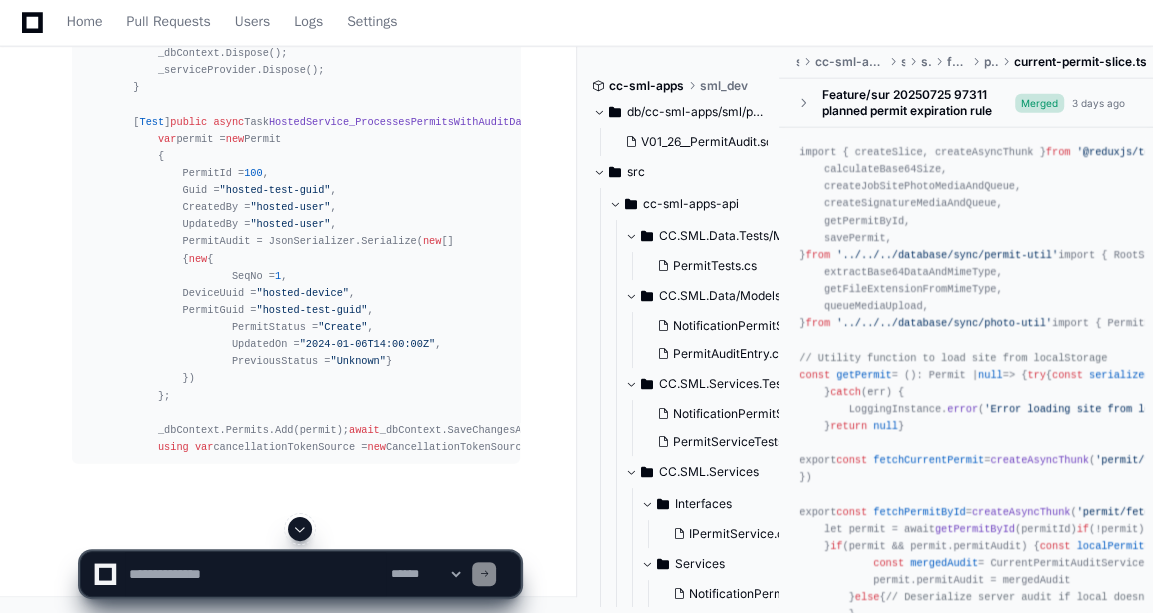 click 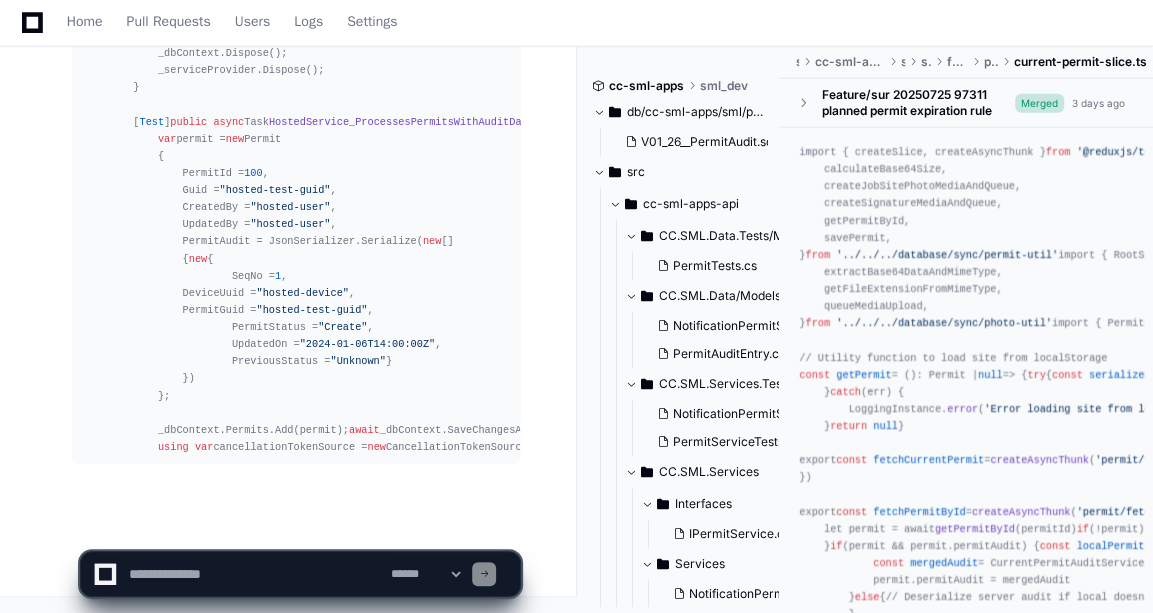 scroll, scrollTop: 89670, scrollLeft: 0, axis: vertical 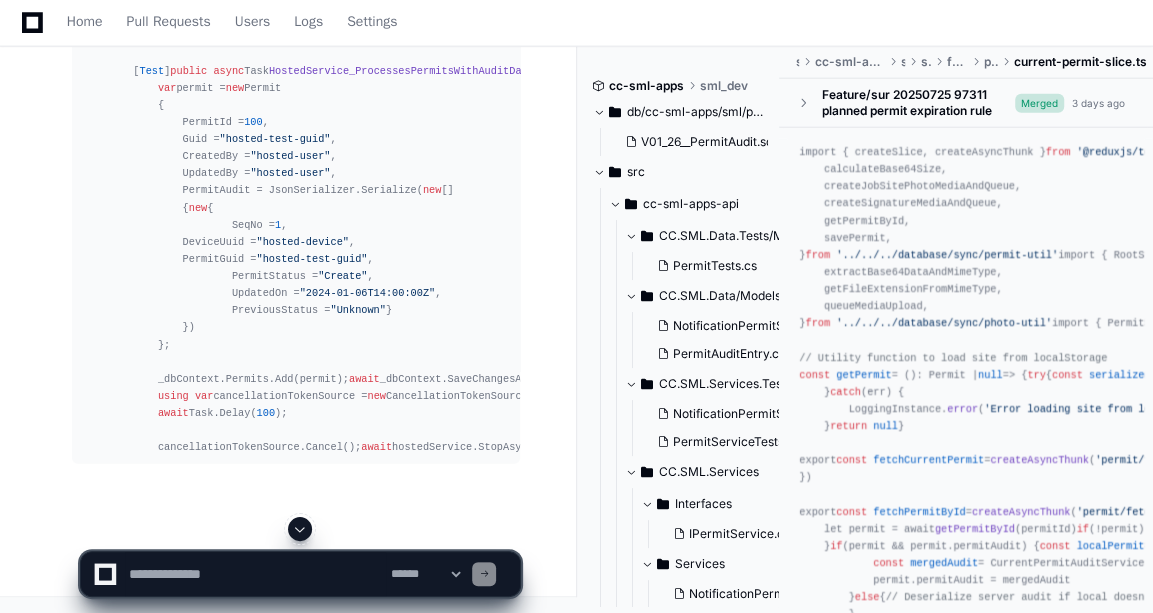 click 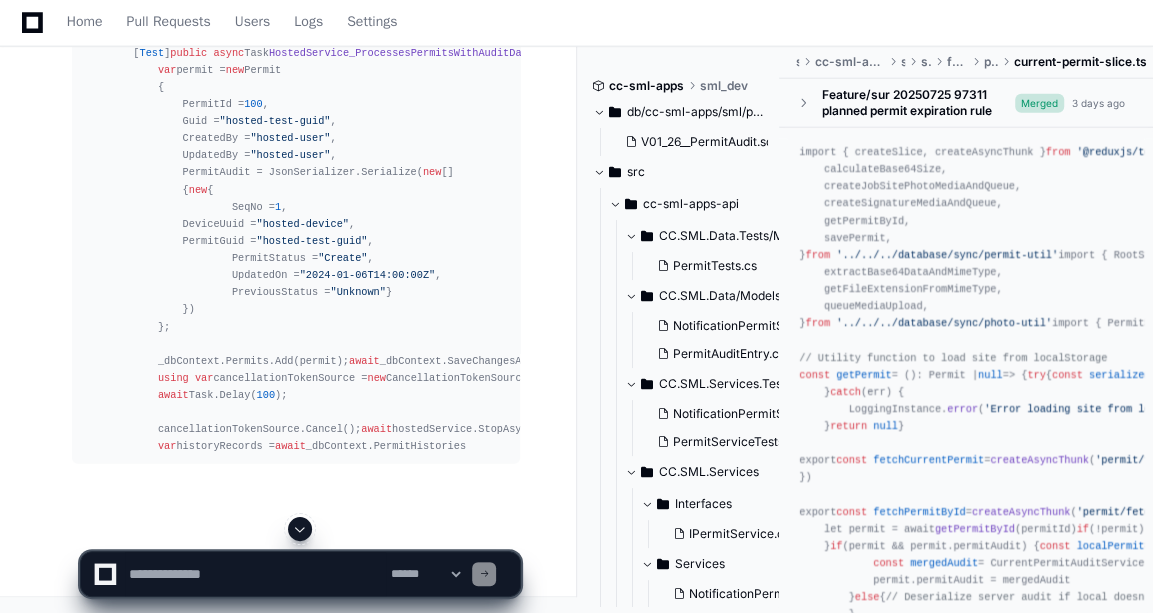 click 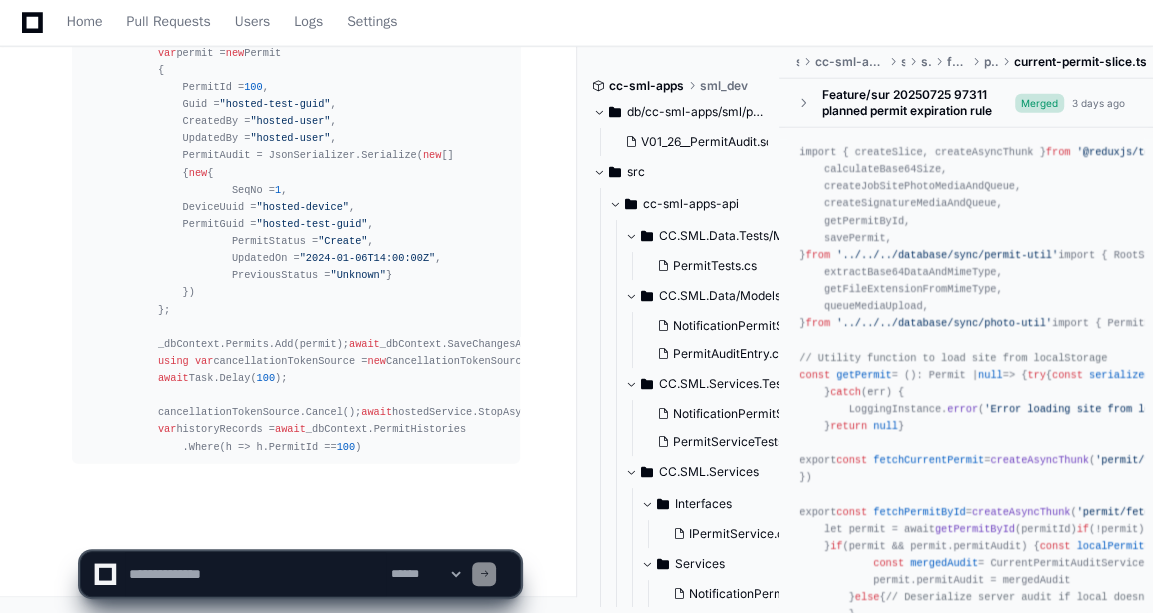 scroll, scrollTop: 89842, scrollLeft: 0, axis: vertical 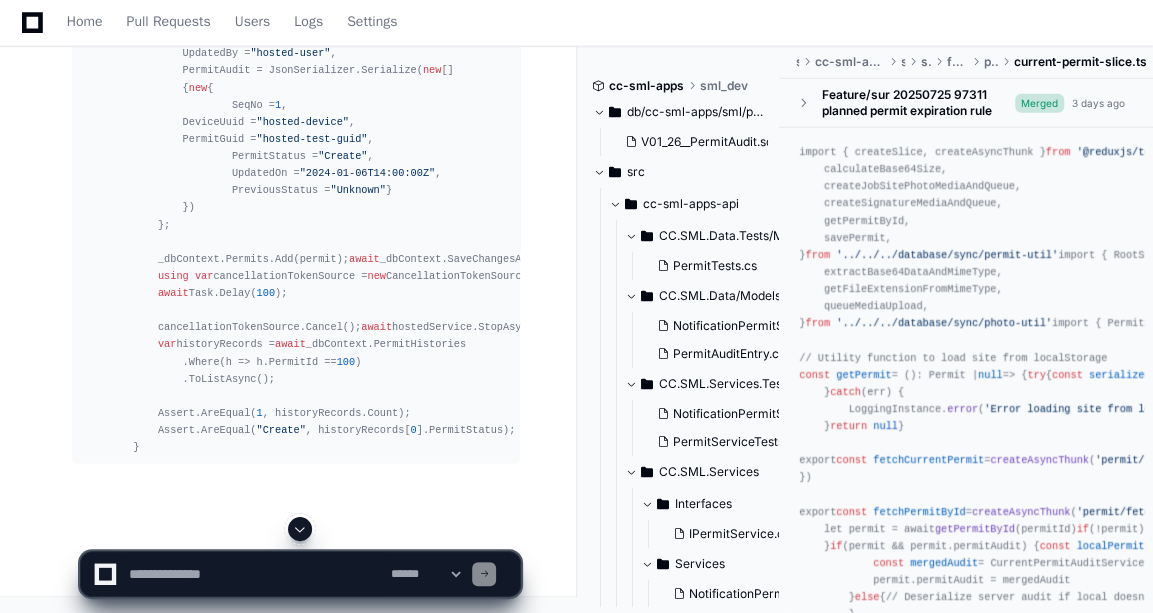 click 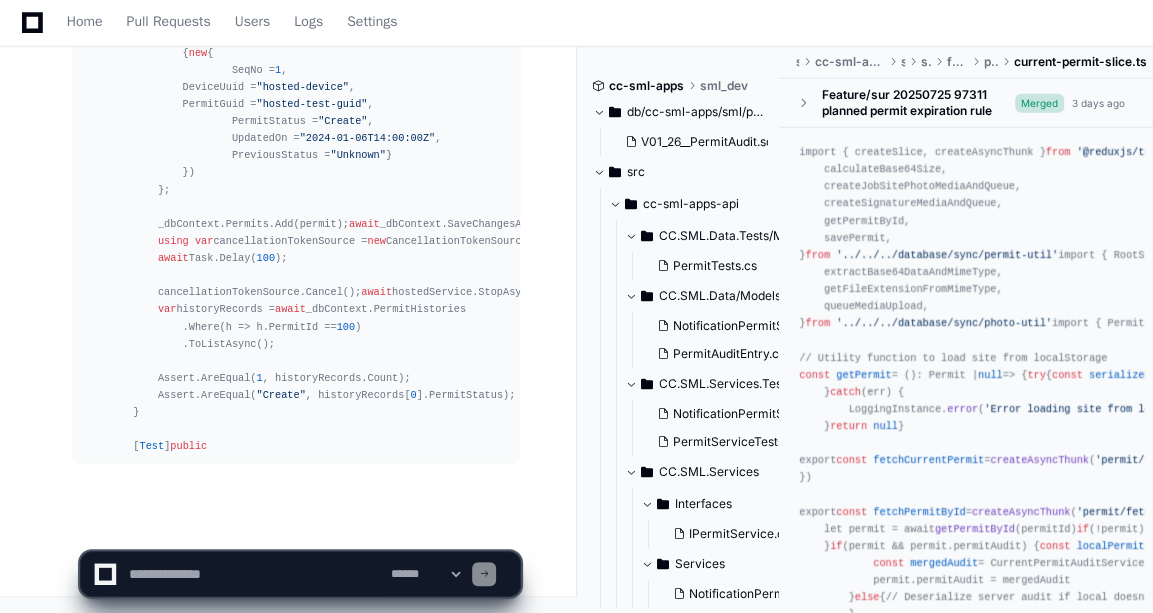 scroll, scrollTop: 89962, scrollLeft: 0, axis: vertical 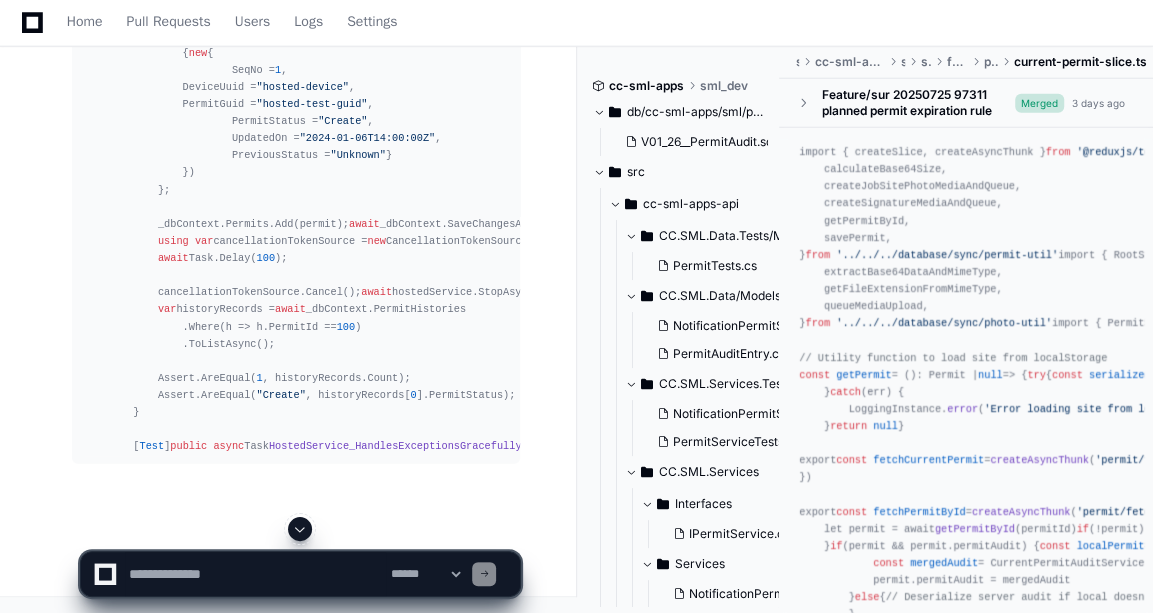 click 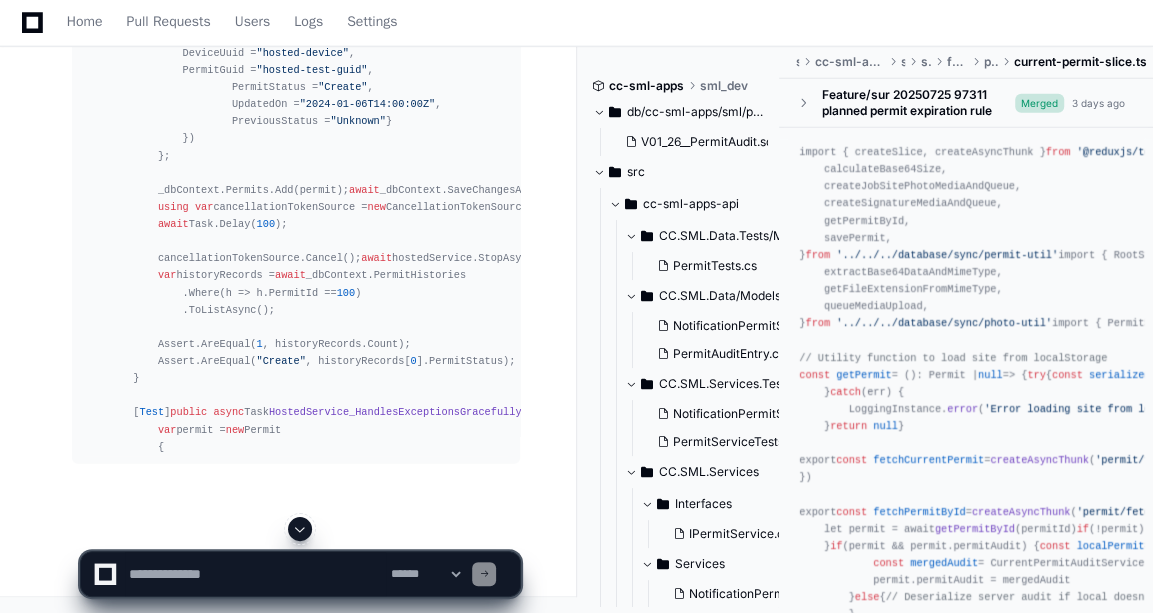 click 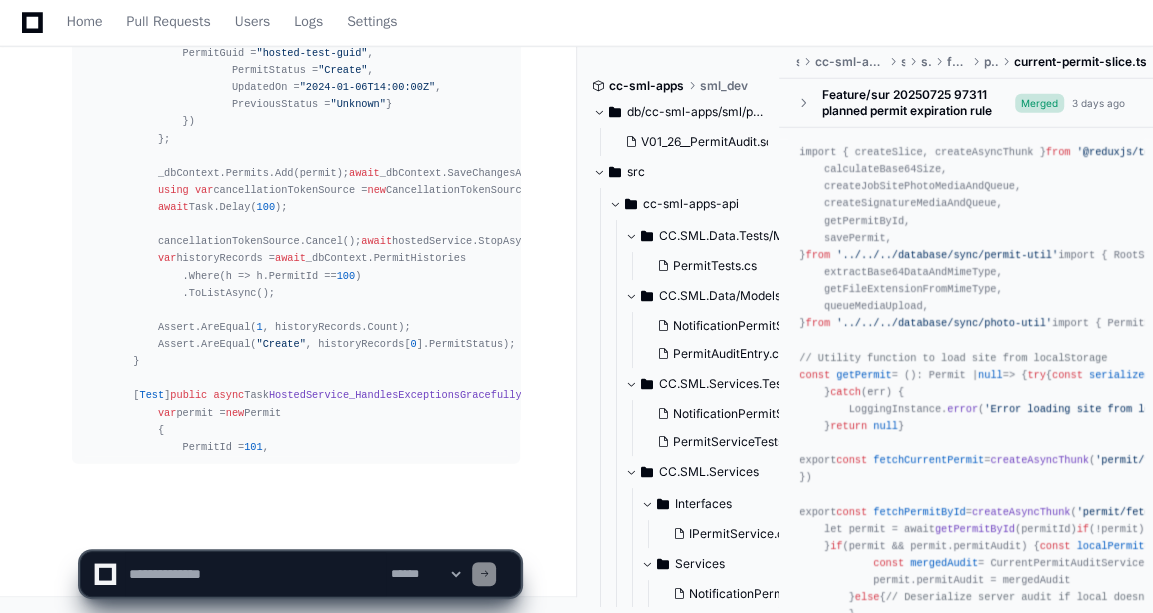 scroll, scrollTop: 90065, scrollLeft: 0, axis: vertical 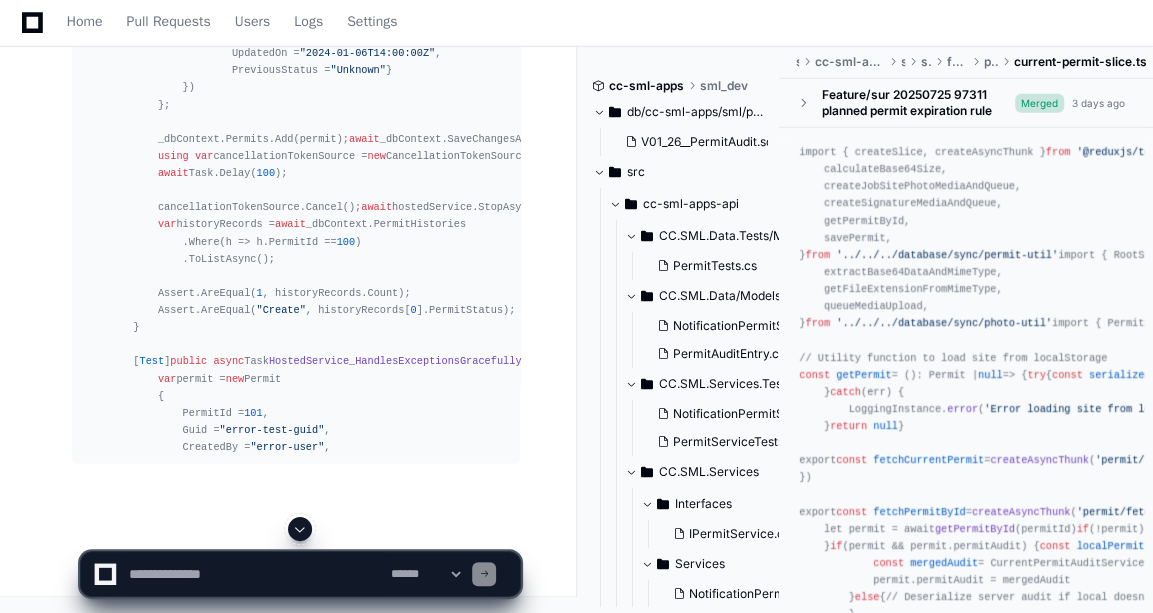 click 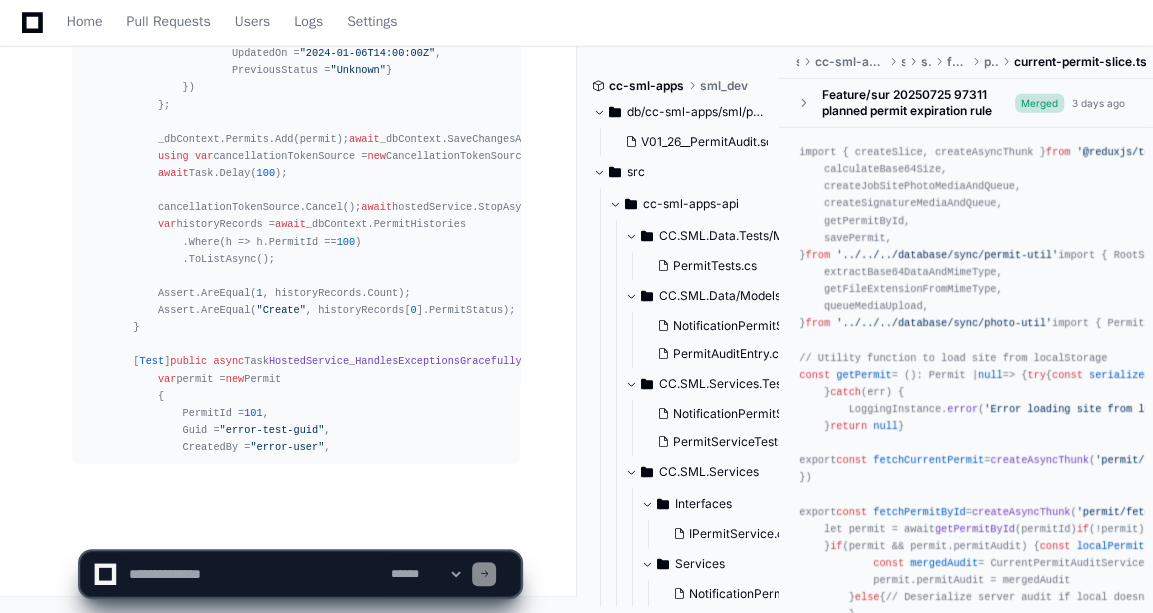 scroll, scrollTop: 90099, scrollLeft: 0, axis: vertical 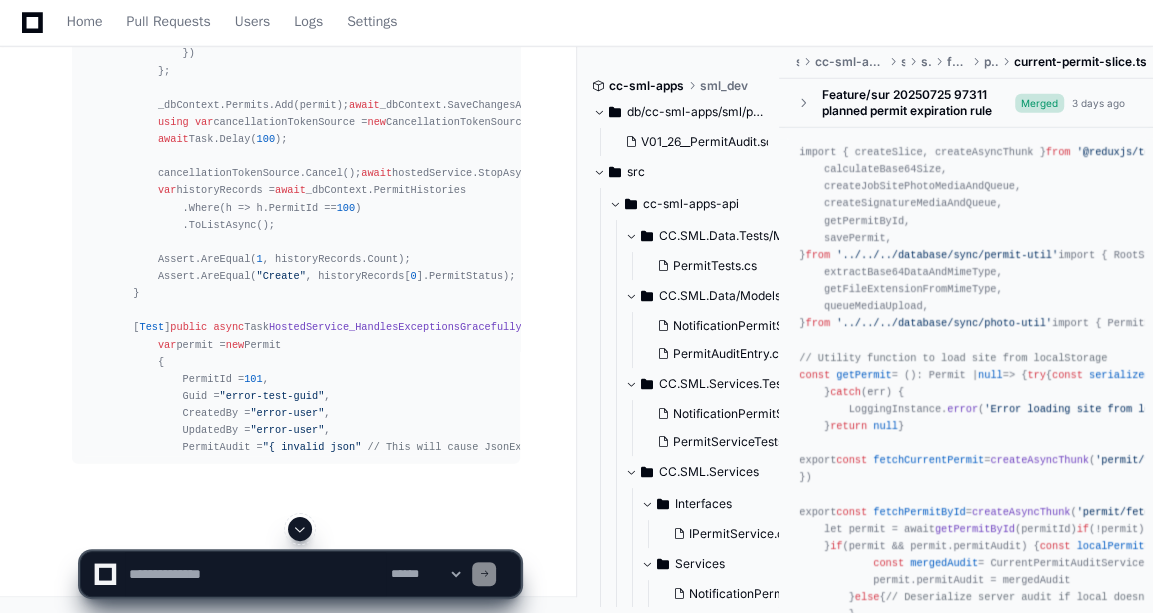 click 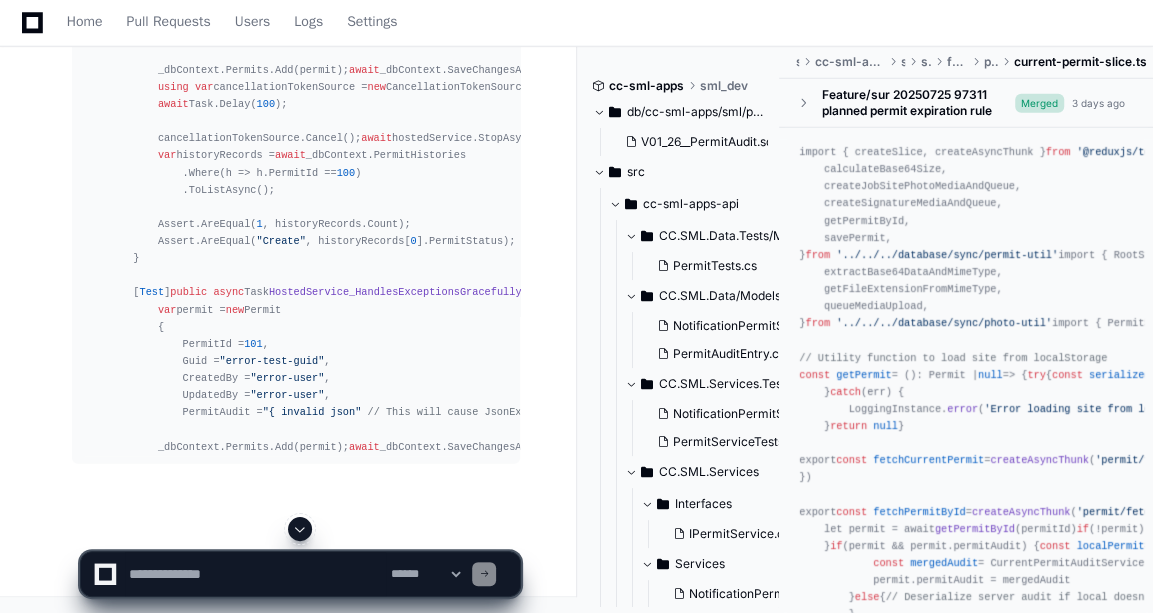 click 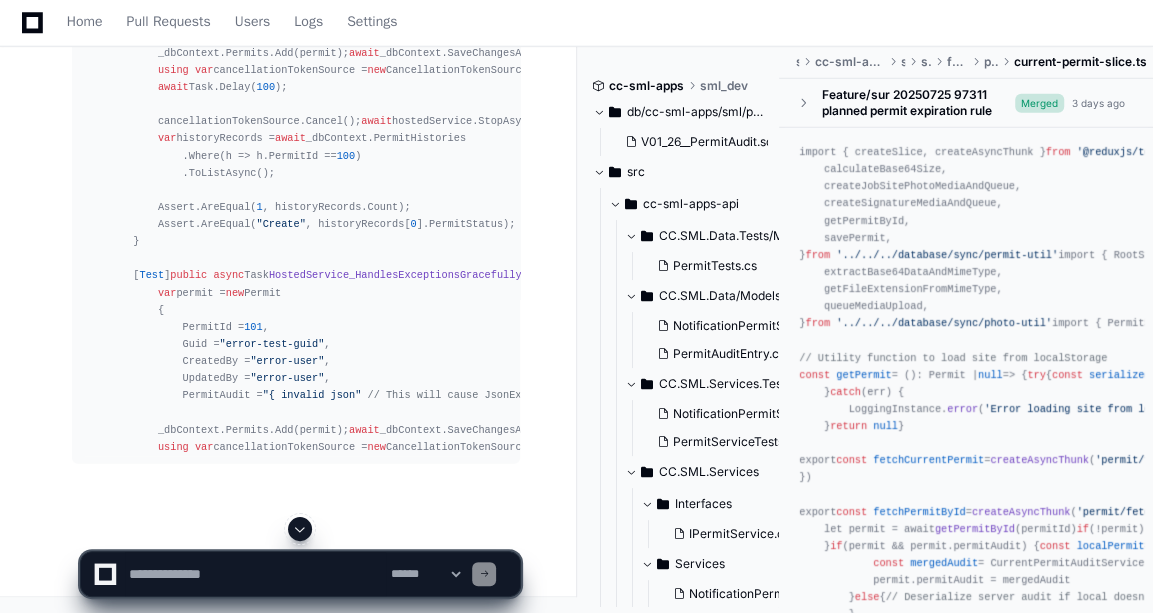 click 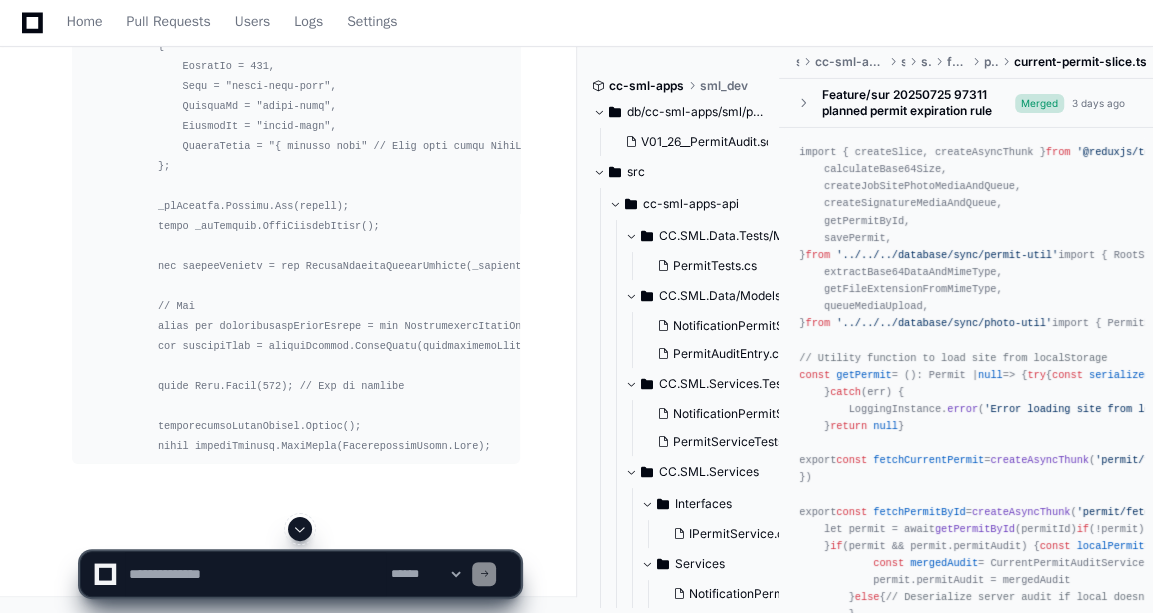 click 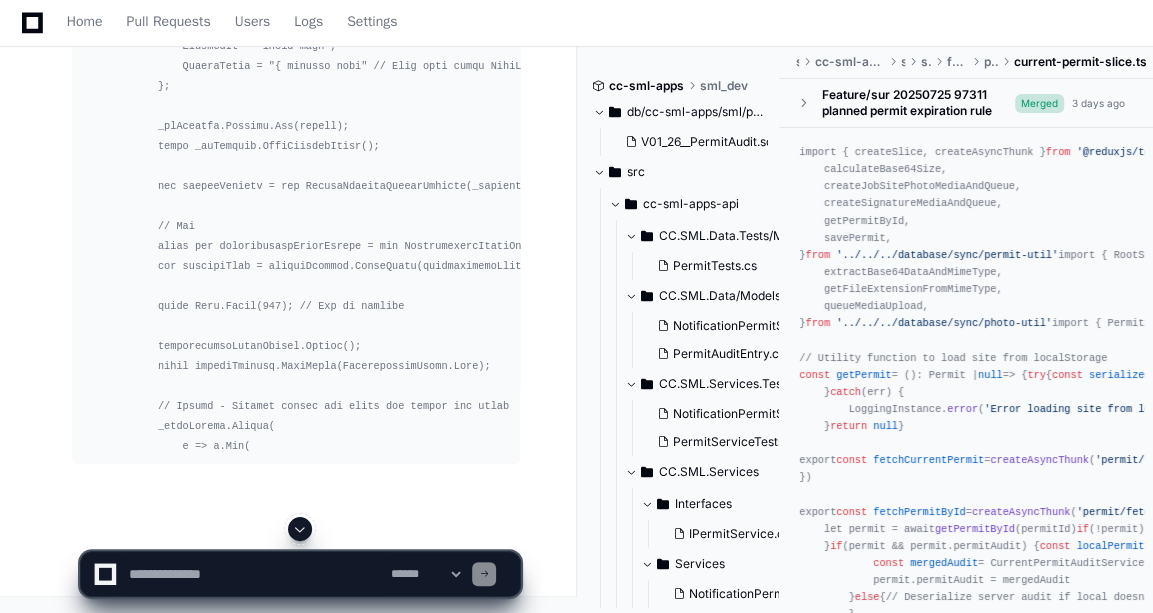 scroll, scrollTop: 91984, scrollLeft: 0, axis: vertical 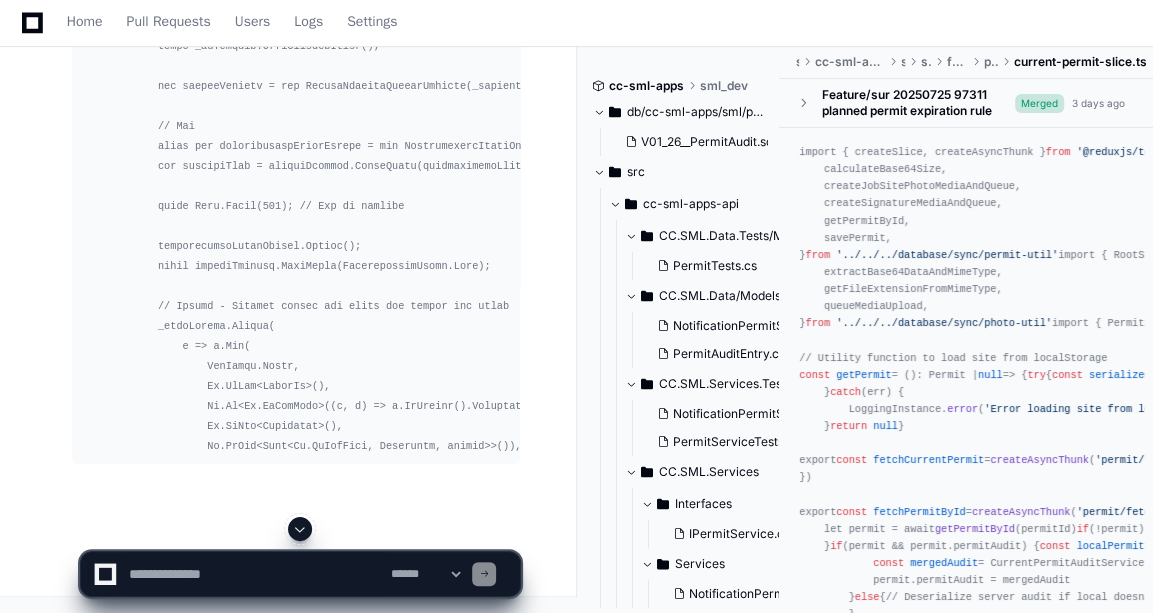 click 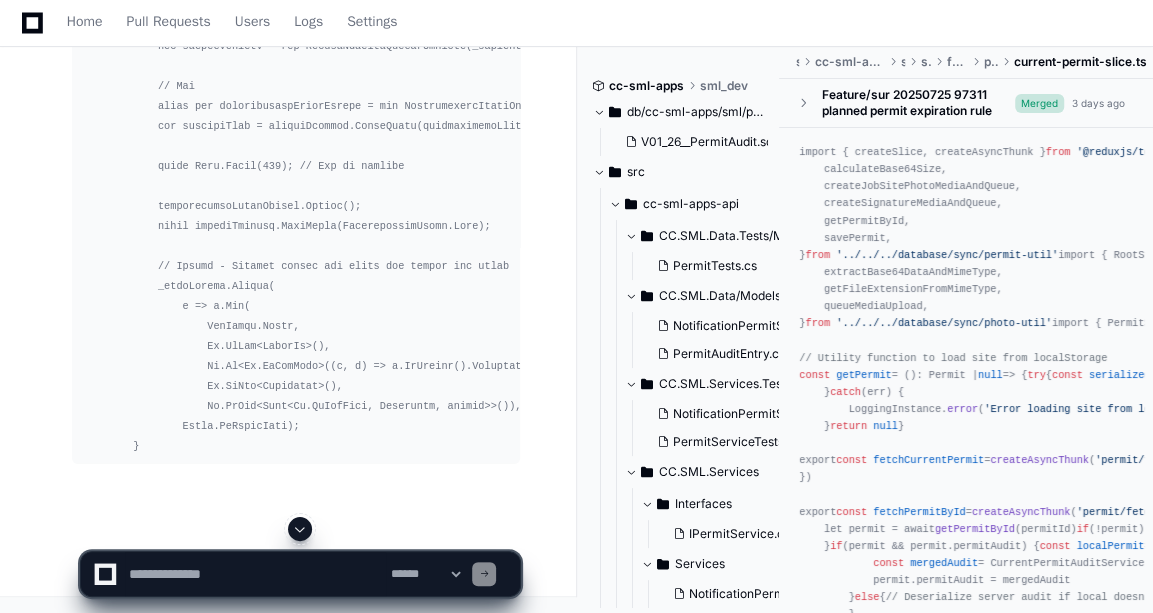 scroll, scrollTop: 92144, scrollLeft: 0, axis: vertical 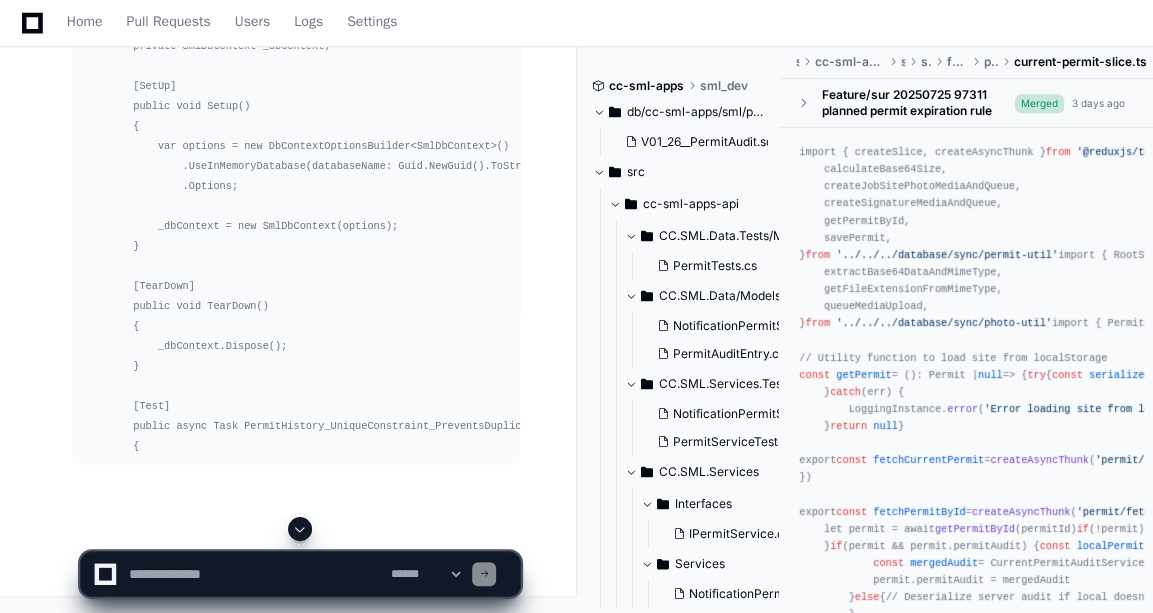 click 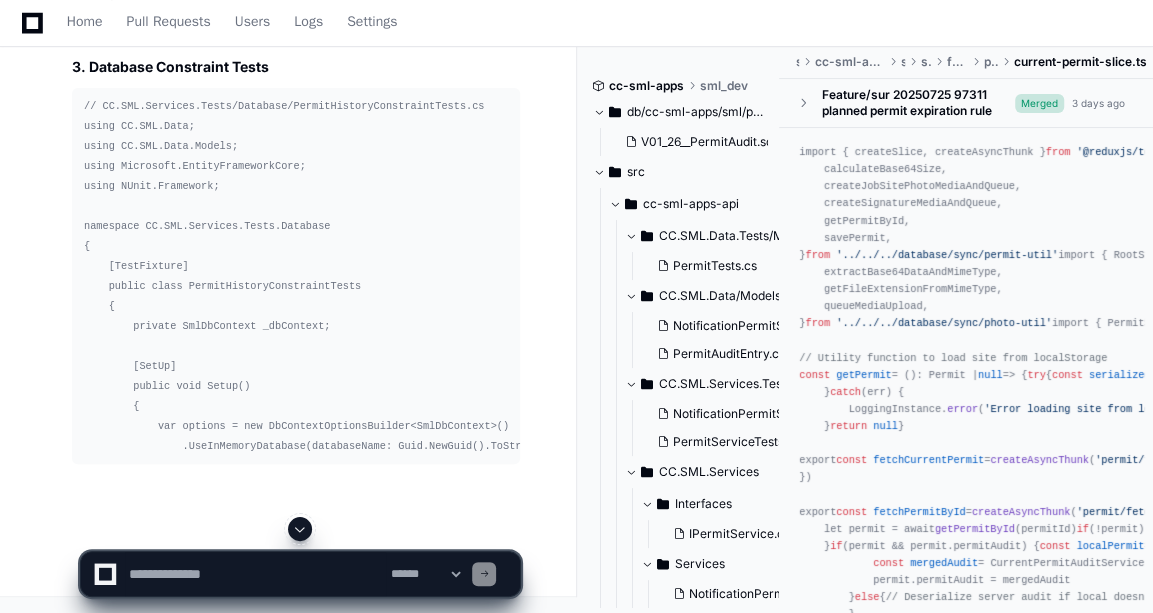 scroll, scrollTop: 92613, scrollLeft: 0, axis: vertical 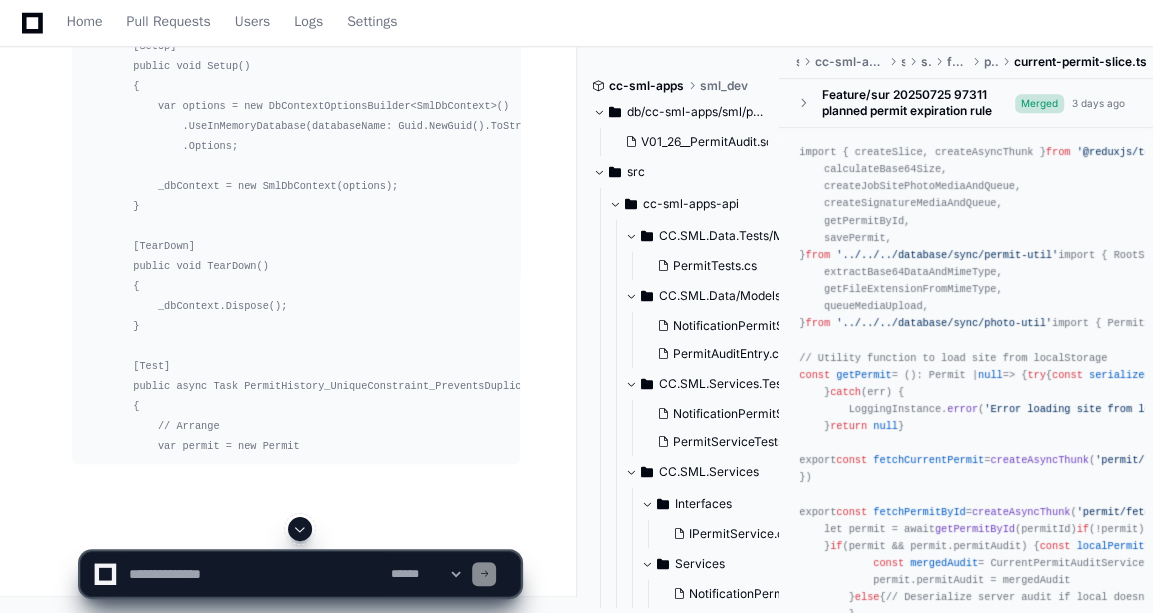 click 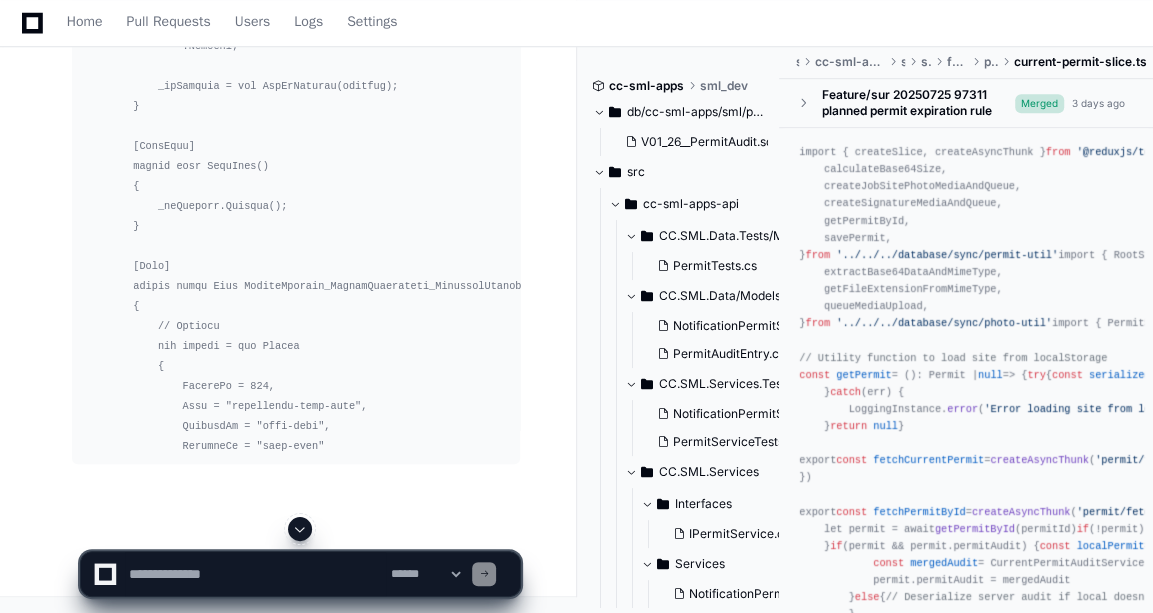 click 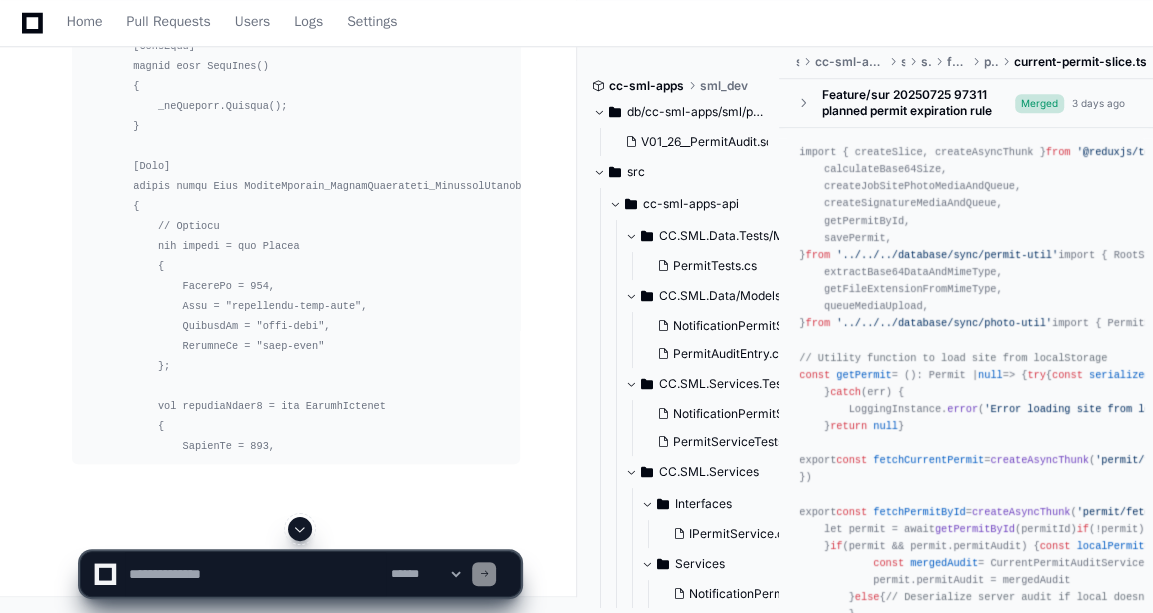 click 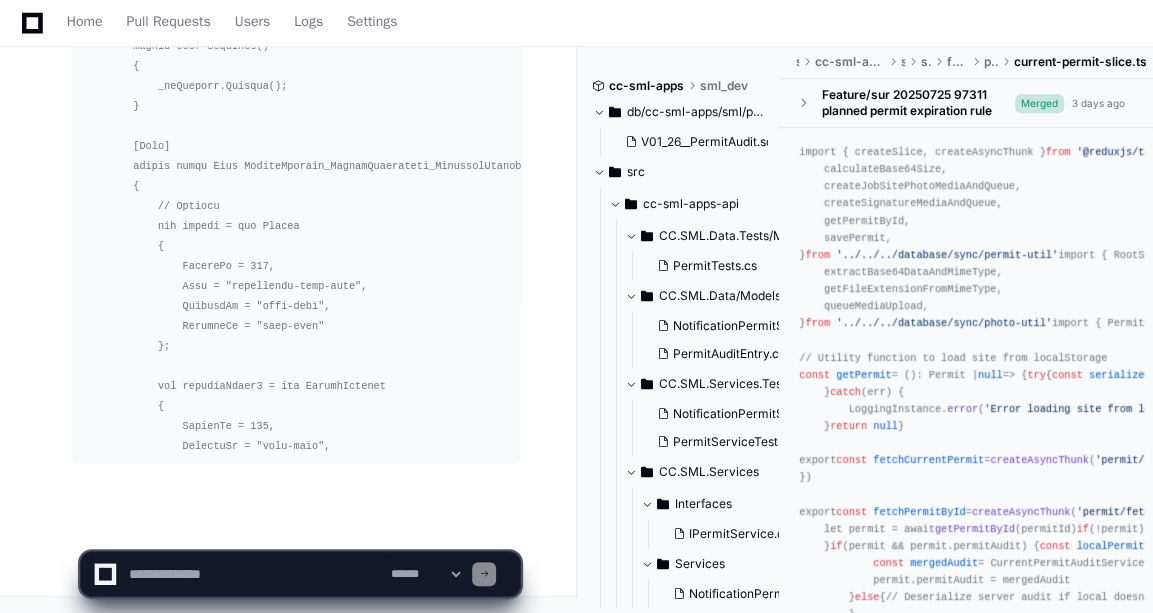 scroll, scrollTop: 93193, scrollLeft: 0, axis: vertical 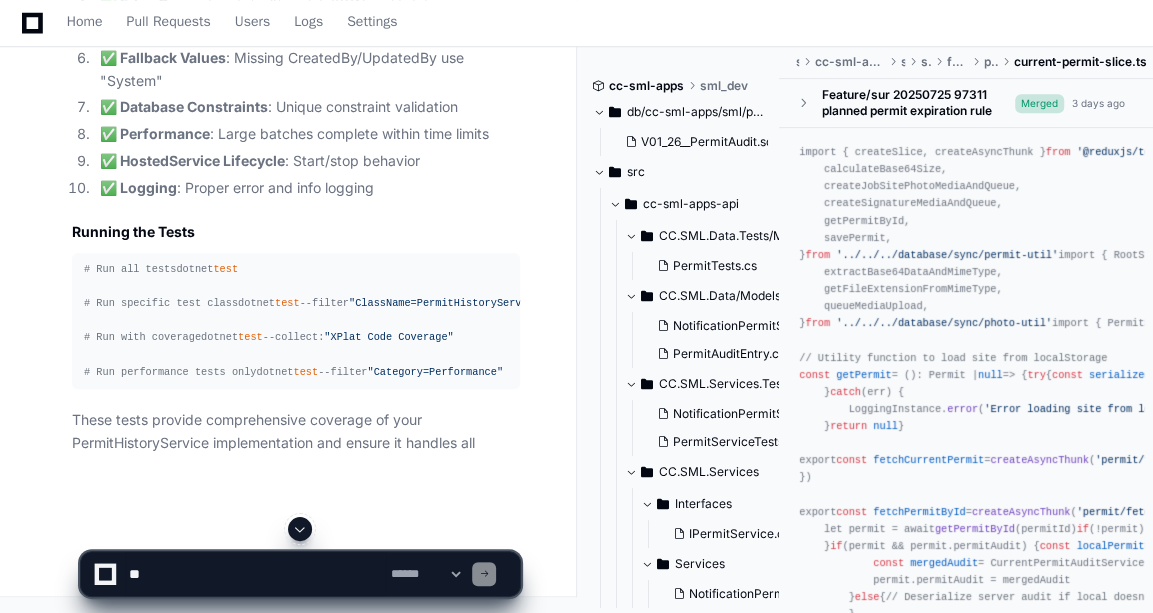 click 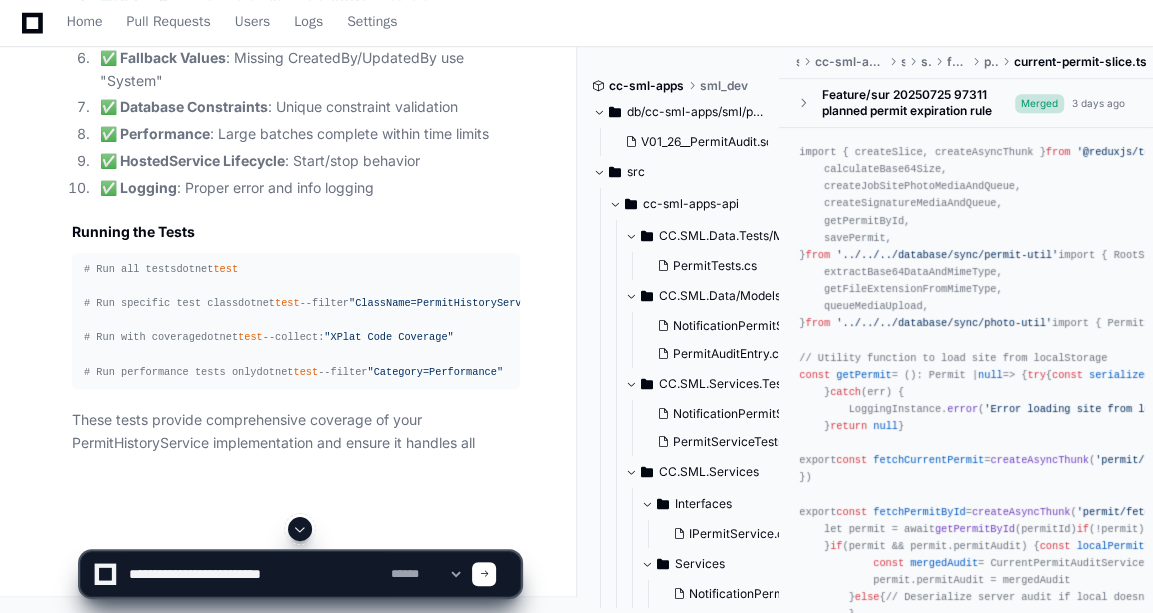 type on "**********" 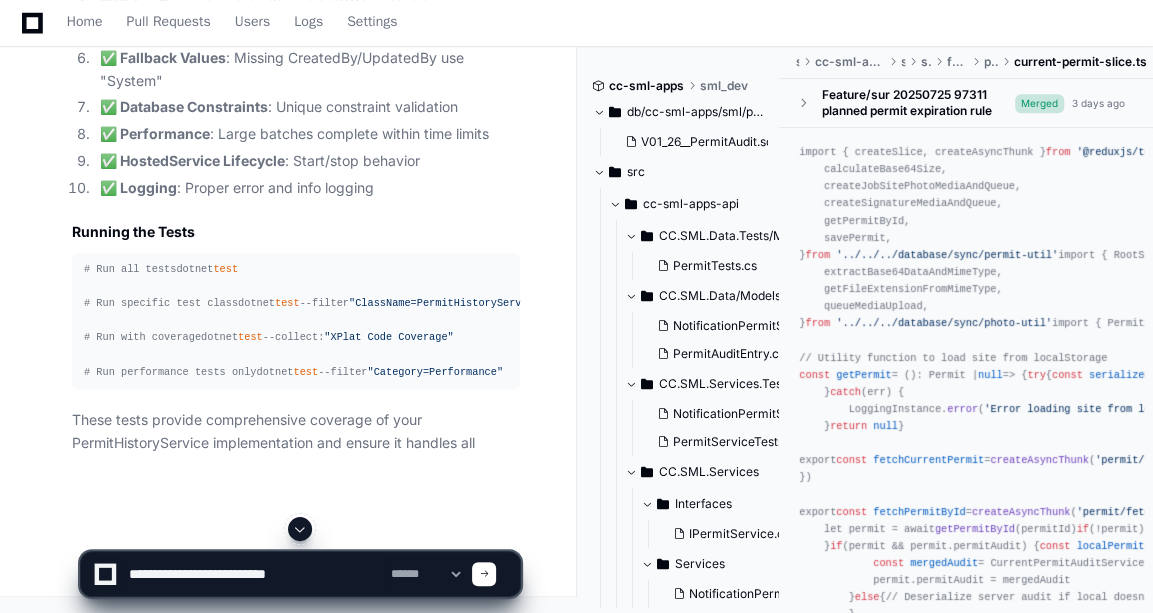 type 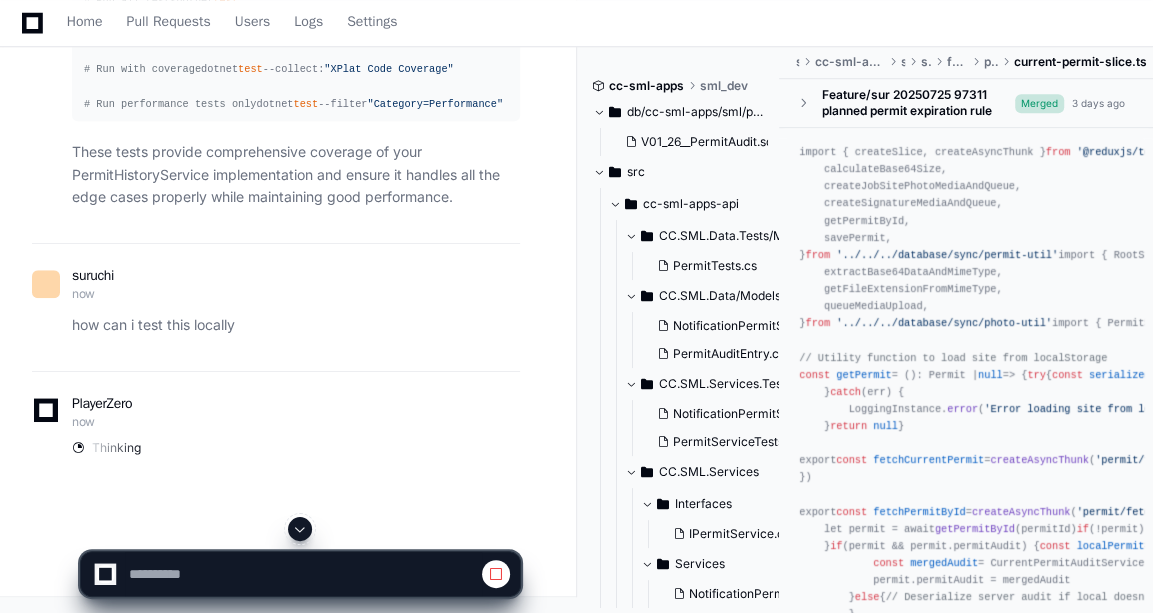 click 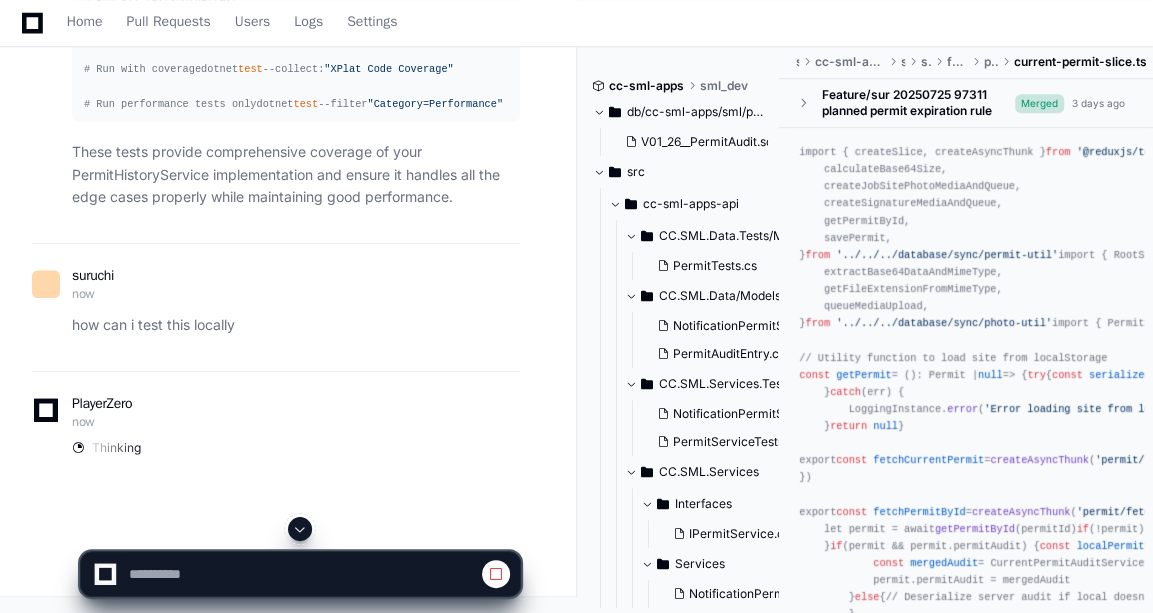 type 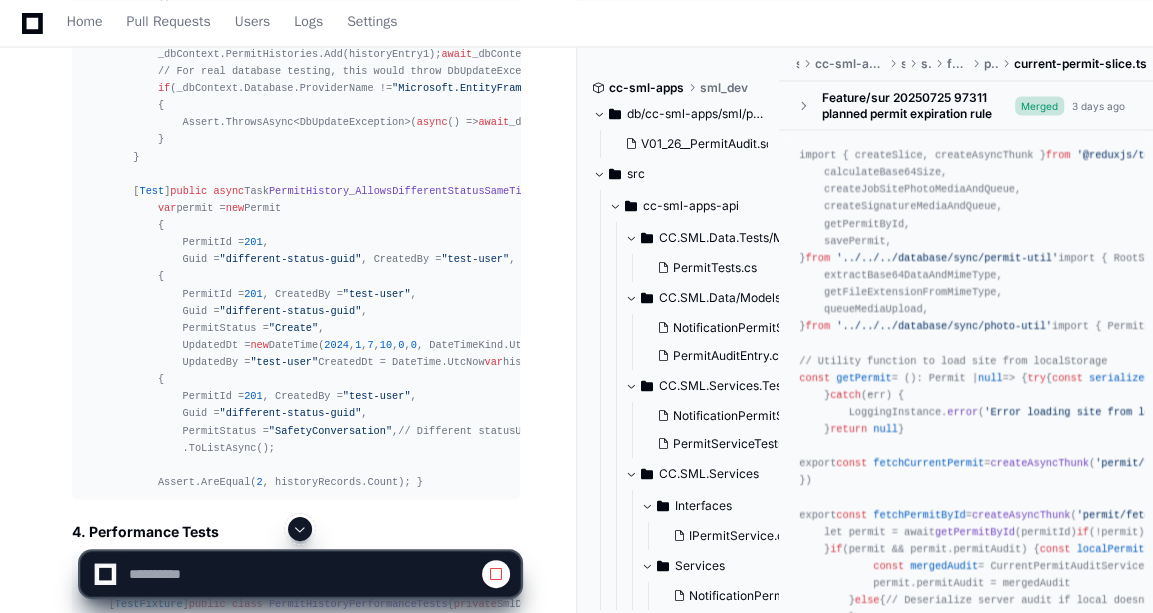 scroll, scrollTop: 61213, scrollLeft: 0, axis: vertical 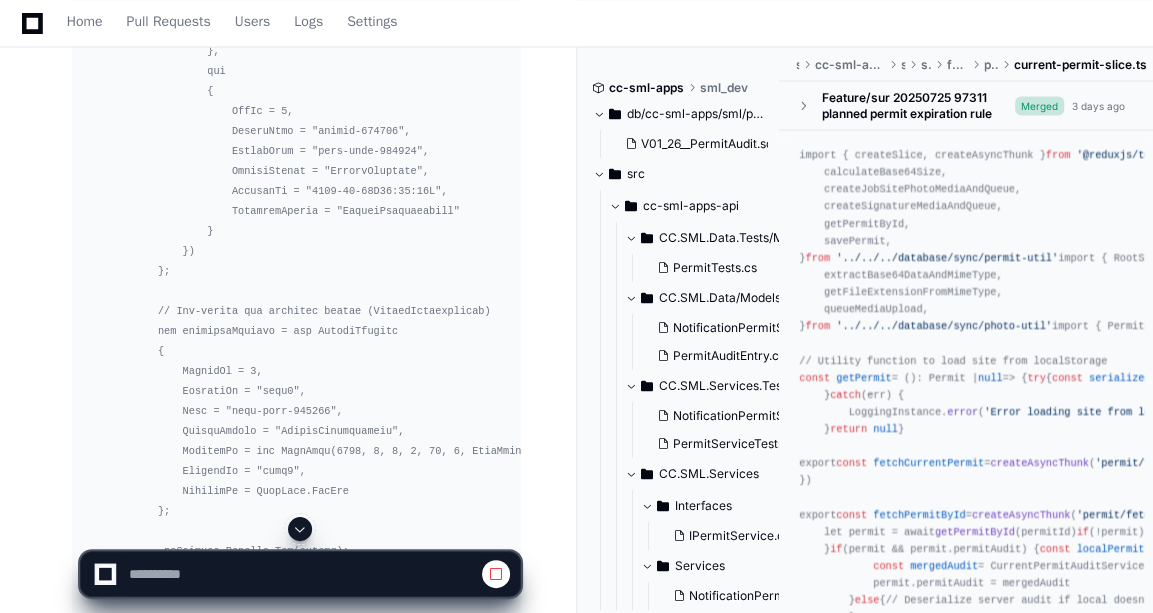 click on "-- Migration: V01_27__PermitHistory.sql
CREATE TABLE  permit_history (
permit_history_id SERIAL  PRIMARY KEY ,
permit_id  INTEGER   NOT NULL ,
created_by  VARCHAR ( 255 )  NOT NULL ,
guid  VARCHAR ( 255 )  NOT NULL ,
permit_status  VARCHAR ( 50 )  NOT NULL ,
updated_dt  TIMESTAMP   WITH   TIME  ZONE  NOT NULL ,
updated_by  VARCHAR ( 255 )  NOT NULL ,
created_dt  TIMESTAMP   WITH   TIME  ZONE  DEFAULT  NOW(),
CONSTRAINT  fk_permit_history_permit_id
FOREIGN KEY  (permit_id)  REFERENCES  permit(permit_id),
-- Unique constraint to prevent duplicates
CONSTRAINT  uk_permit_history_unique
UNIQUE  (permit_id, permit_status, updated_dt)
);
-- Indexes for performance
CREATE  INDEX idx_permit_history_permit_id  ON  permit_history(permit_id);
CREATE  INDEX idx_permit_history_guid  ON  permit_history(guid);
CREATE  INDEX idx_permit_history_status  ON  permit_history(permit_status);
CREATE  INDEX idx_permit_history_updated_dt  ON" 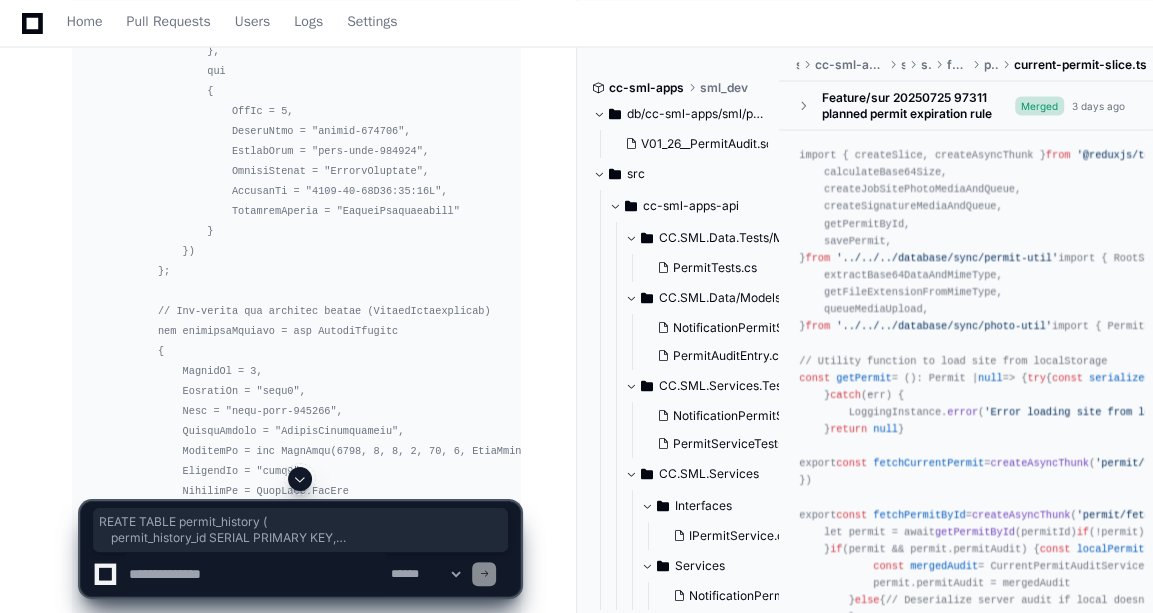drag, startPoint x: 163, startPoint y: 439, endPoint x: 102, endPoint y: 466, distance: 66.70832 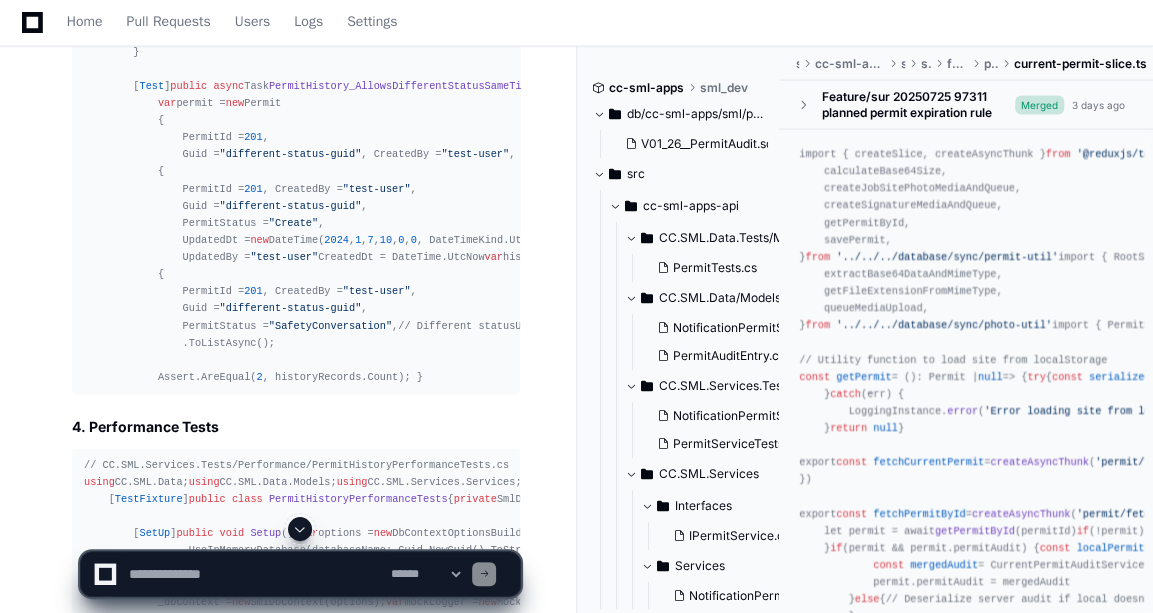 scroll, scrollTop: 61309, scrollLeft: 0, axis: vertical 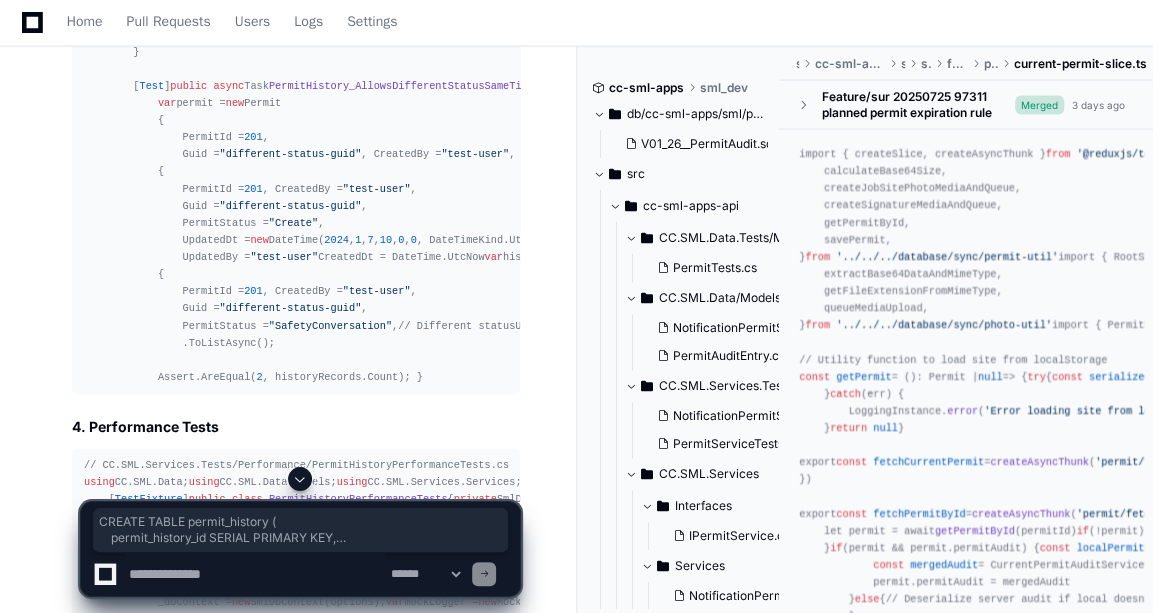 drag, startPoint x: 495, startPoint y: 470, endPoint x: 30, endPoint y: 96, distance: 596.742 